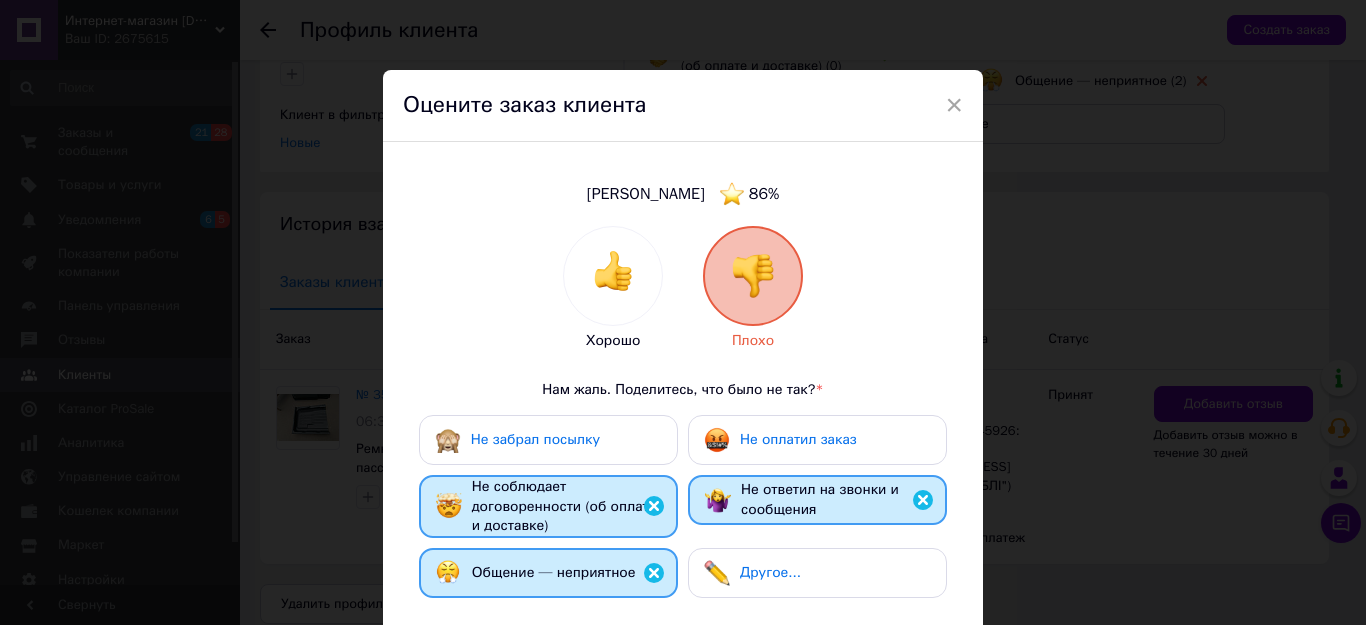 scroll, scrollTop: 271, scrollLeft: 0, axis: vertical 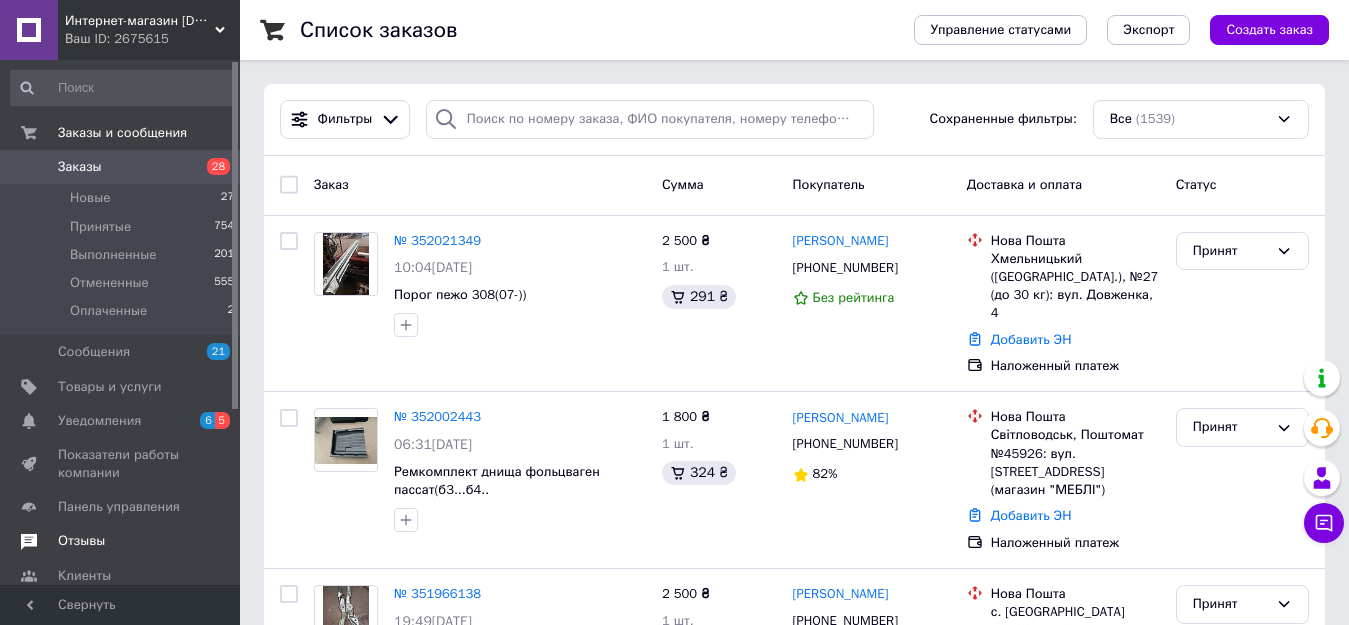 click on "Отзывы" at bounding box center (81, 541) 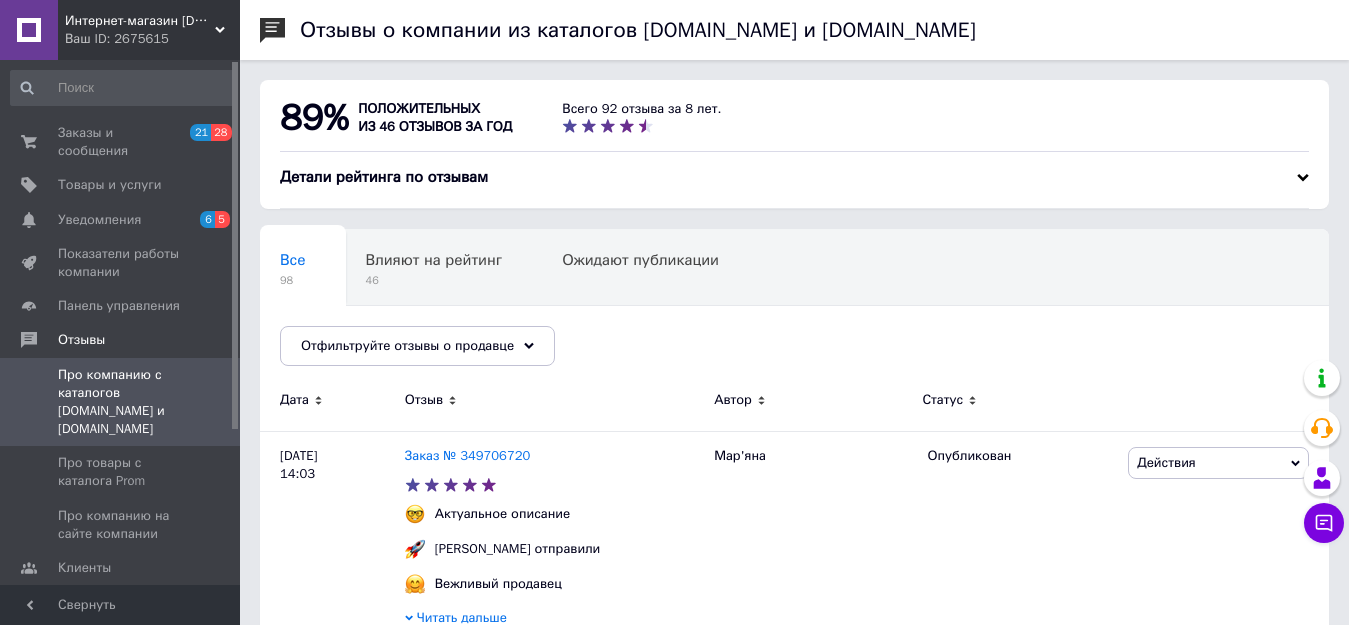 click on "Каталог ProSale" at bounding box center (106, 602) 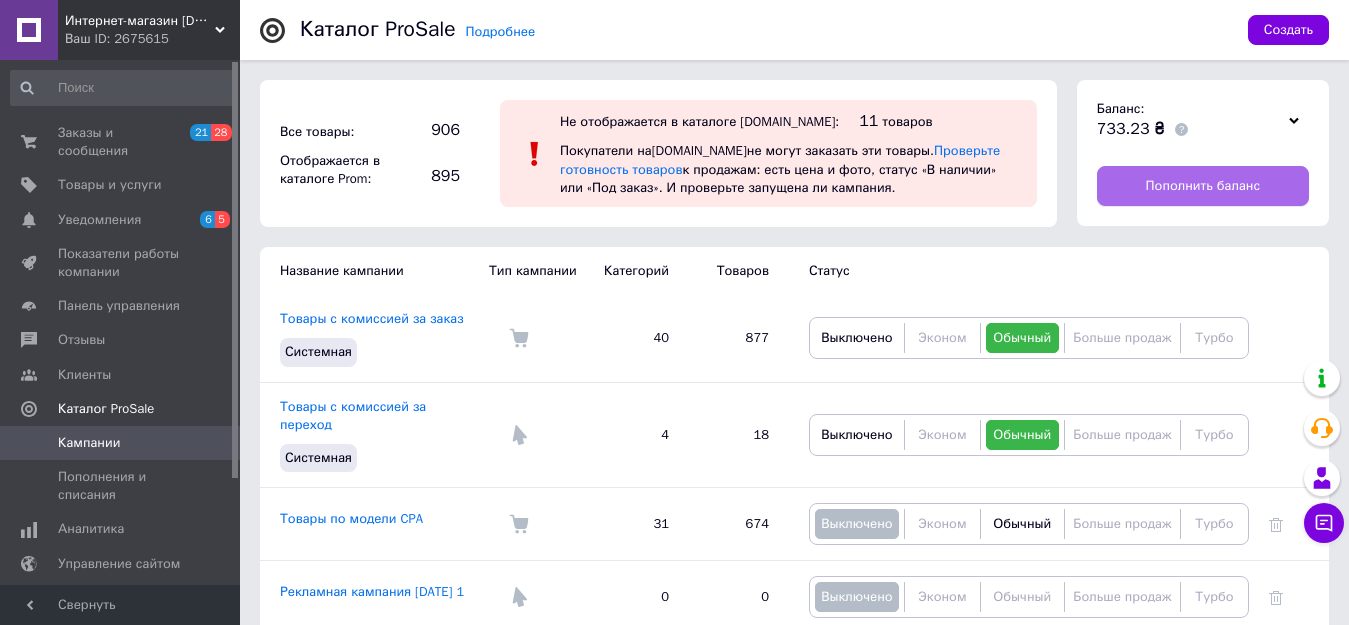 click on "Пополнить баланс" at bounding box center (1203, 186) 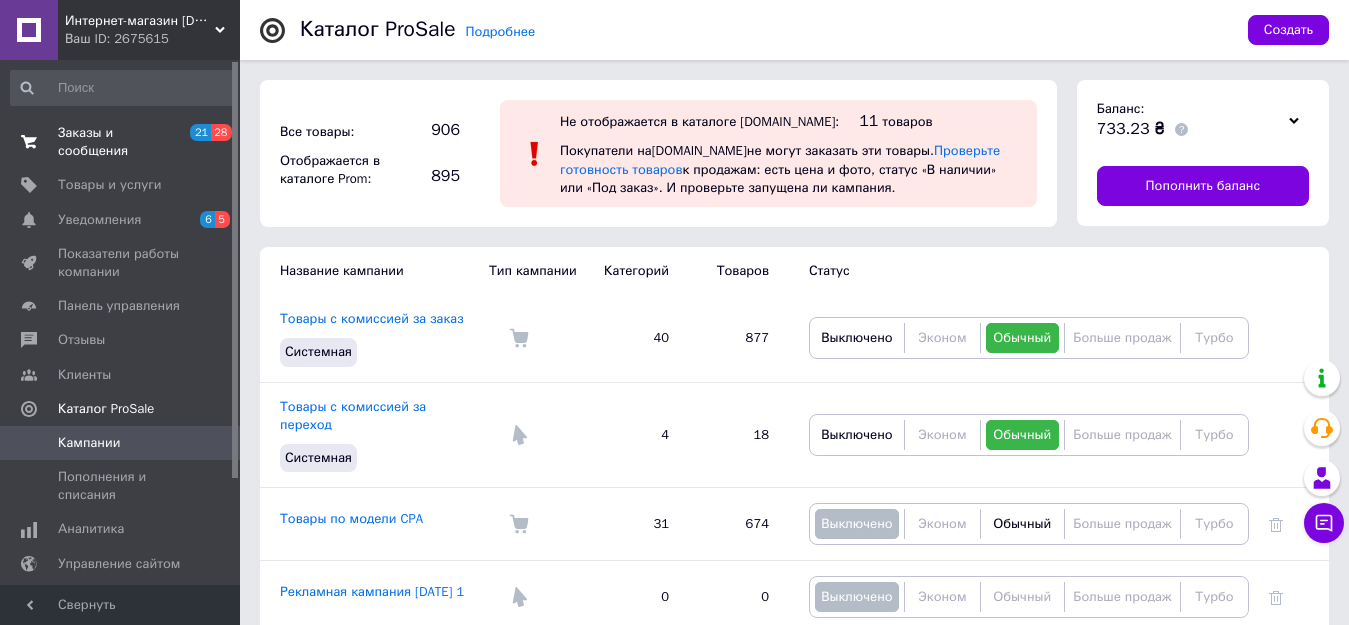 click on "Заказы и сообщения" at bounding box center (121, 142) 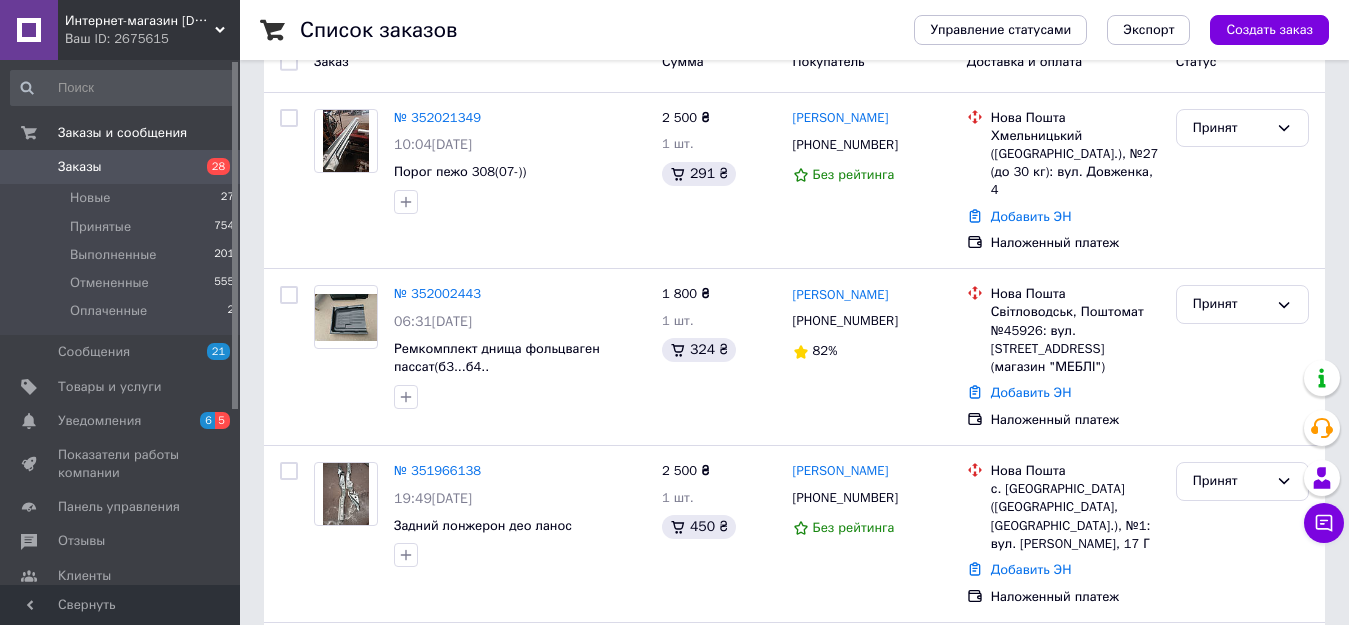 scroll, scrollTop: 133, scrollLeft: 0, axis: vertical 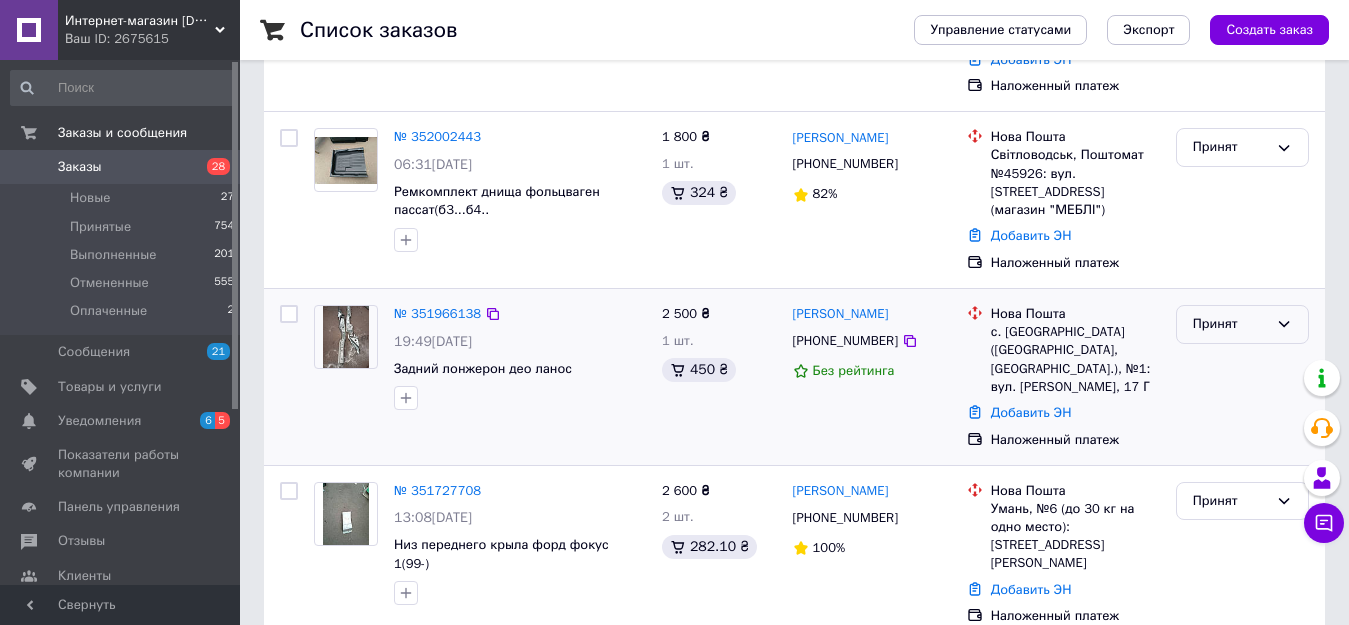 click 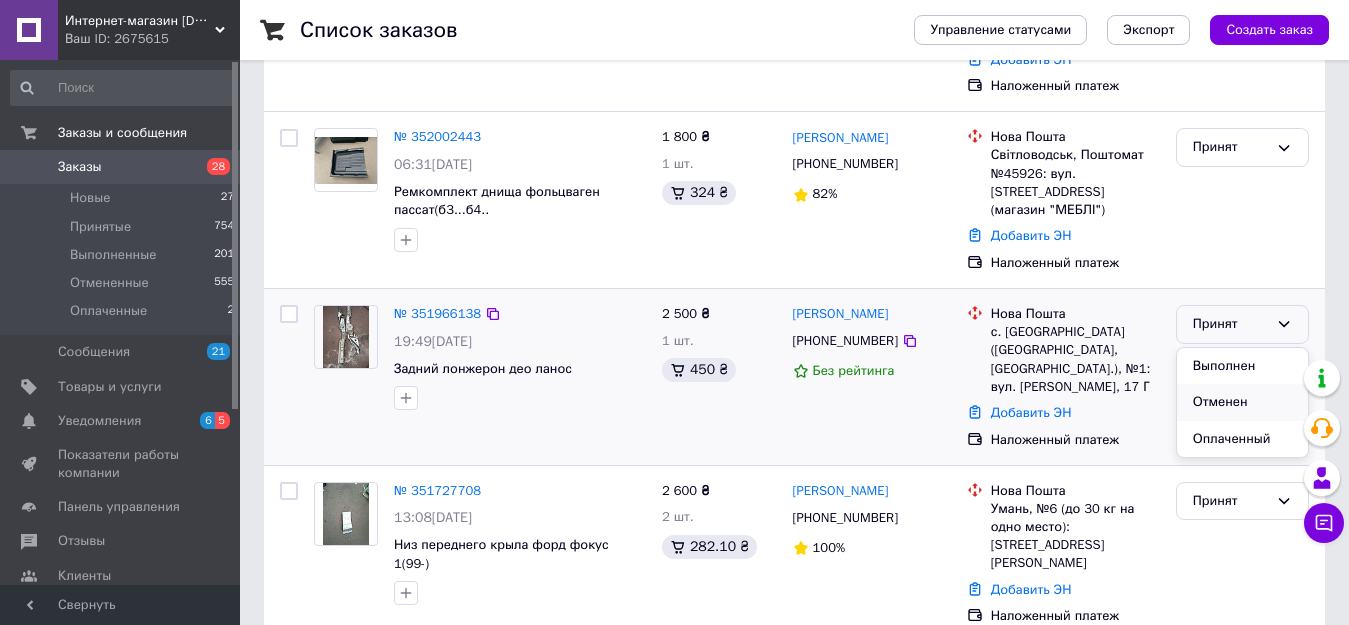 click on "Отменен" at bounding box center [1242, 402] 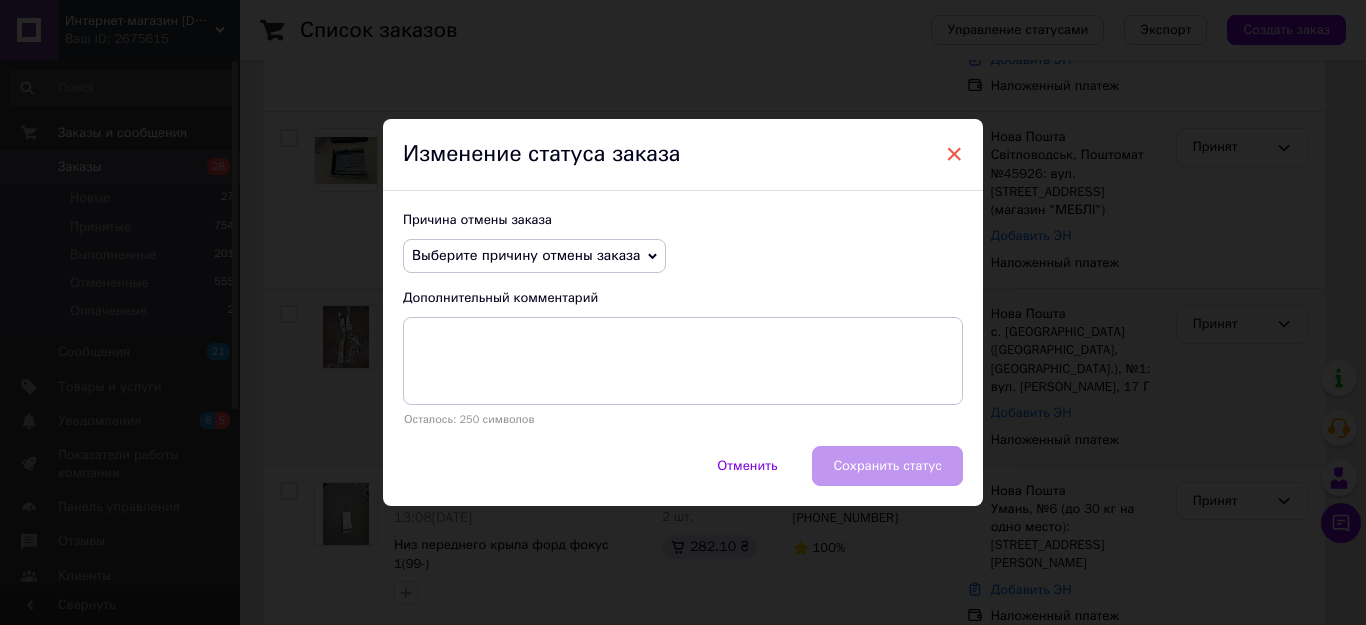 click on "×" at bounding box center [954, 154] 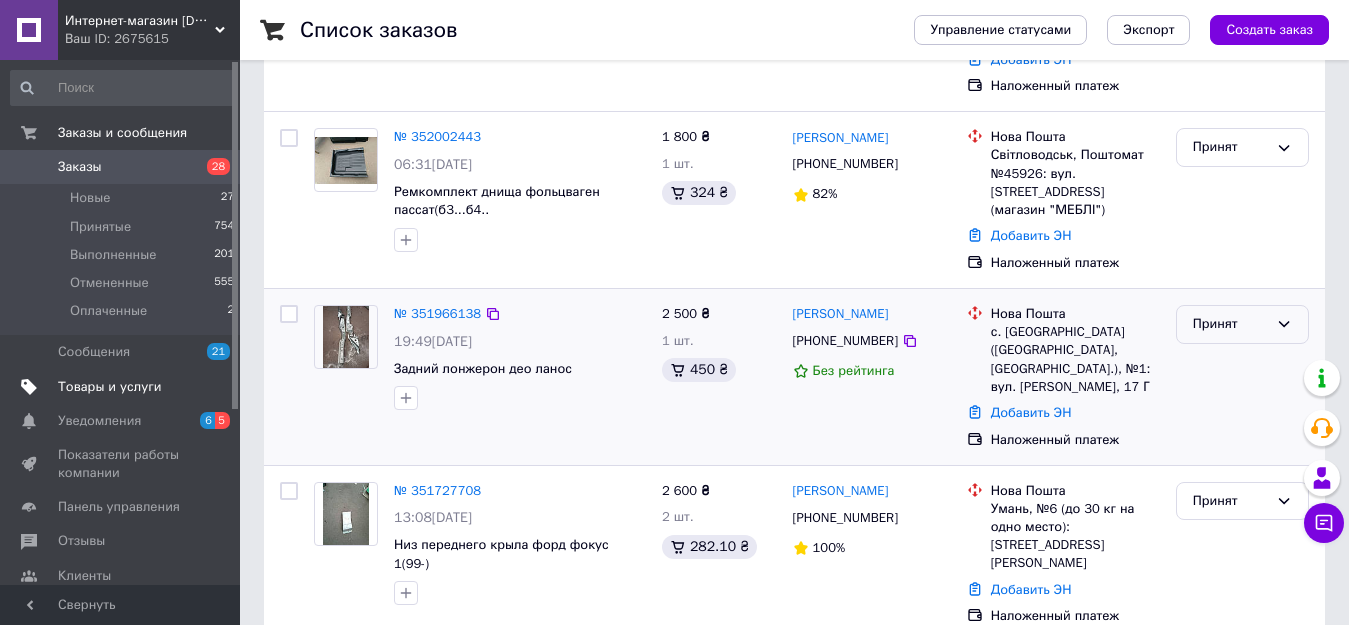 click on "Товары и услуги" at bounding box center [110, 387] 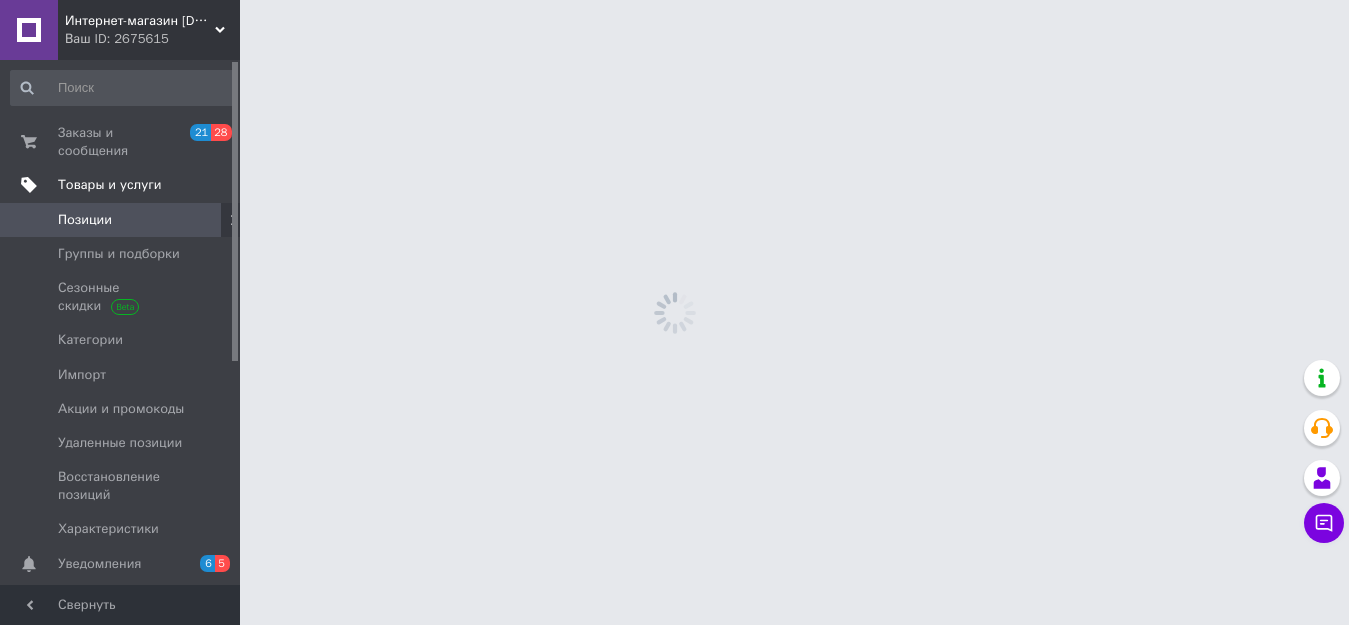 scroll, scrollTop: 0, scrollLeft: 0, axis: both 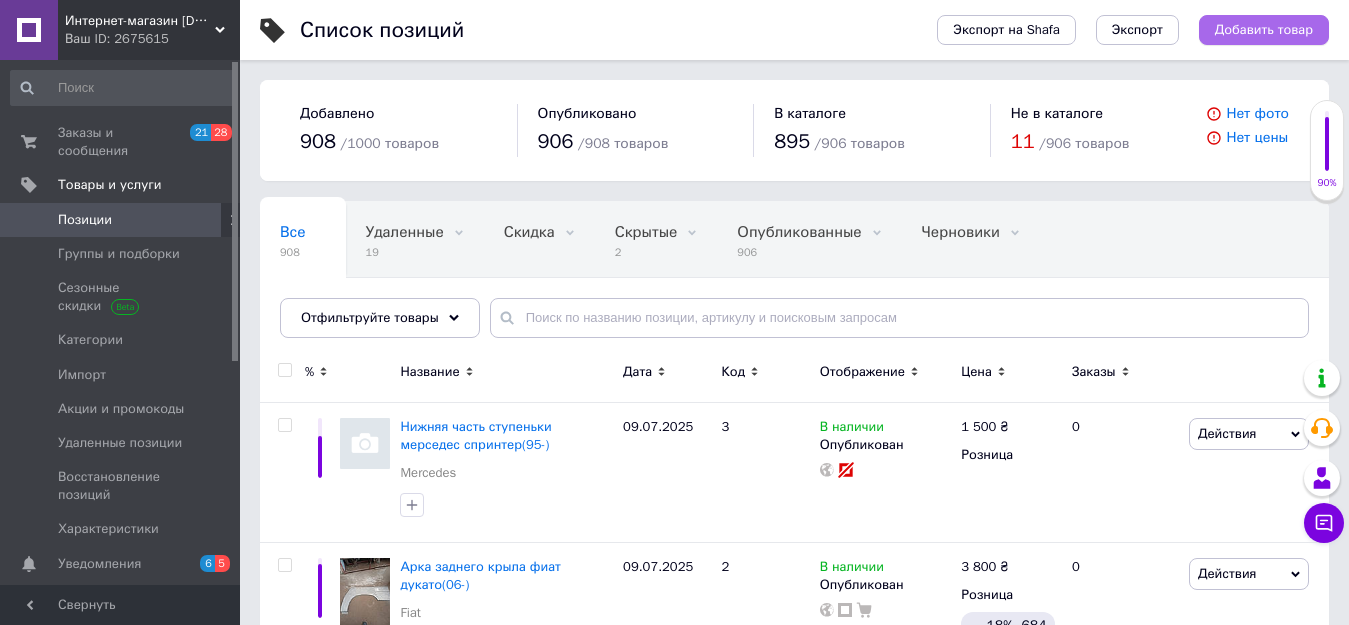 click on "Добавить товар" at bounding box center (1264, 30) 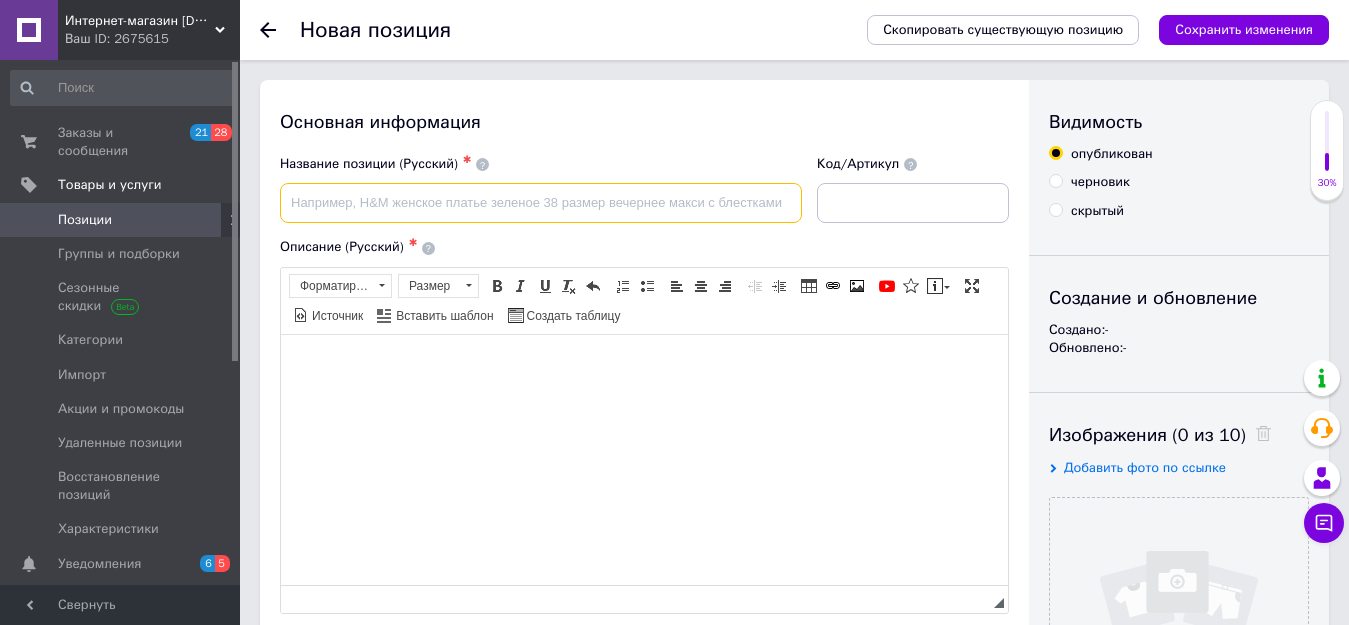 click at bounding box center (541, 203) 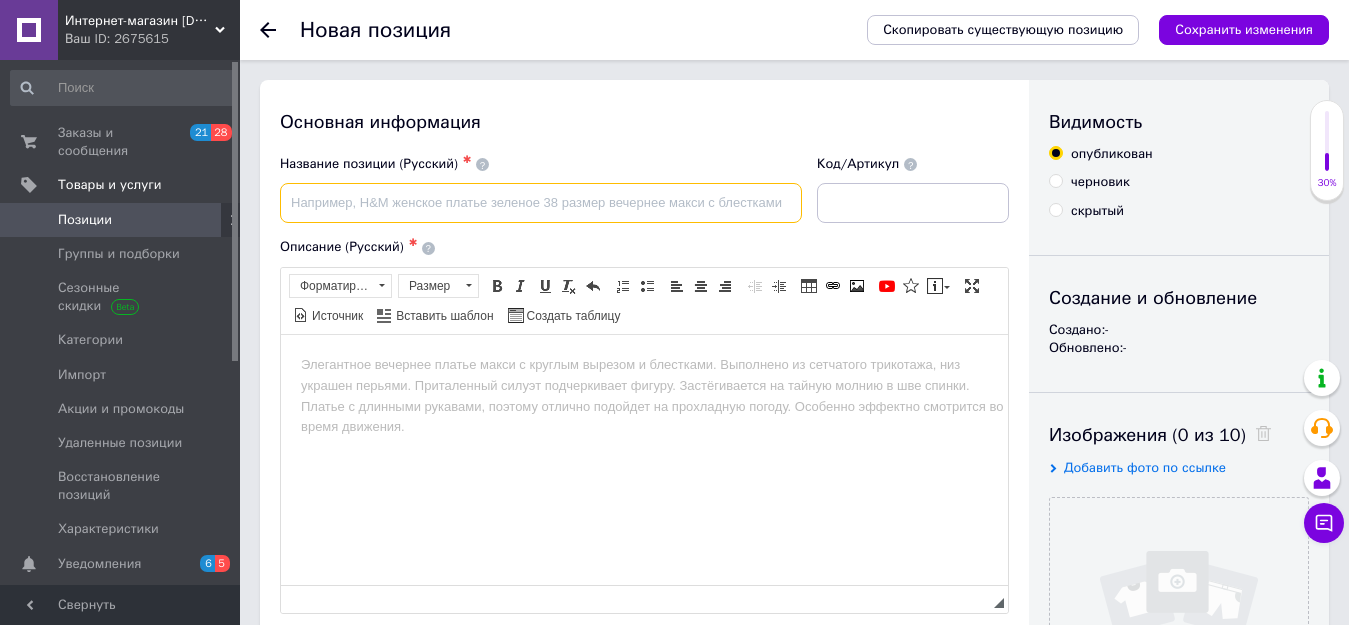 scroll, scrollTop: 0, scrollLeft: 0, axis: both 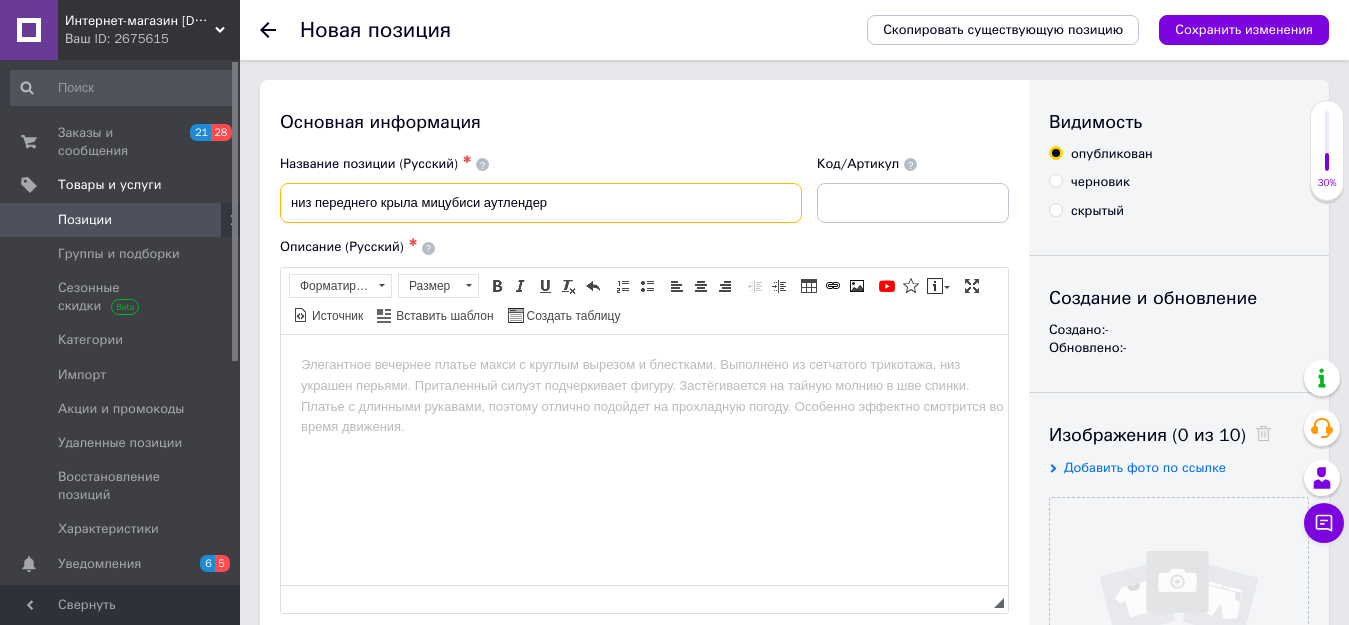 type on "низ переднего крыла мицубиси аутлендер" 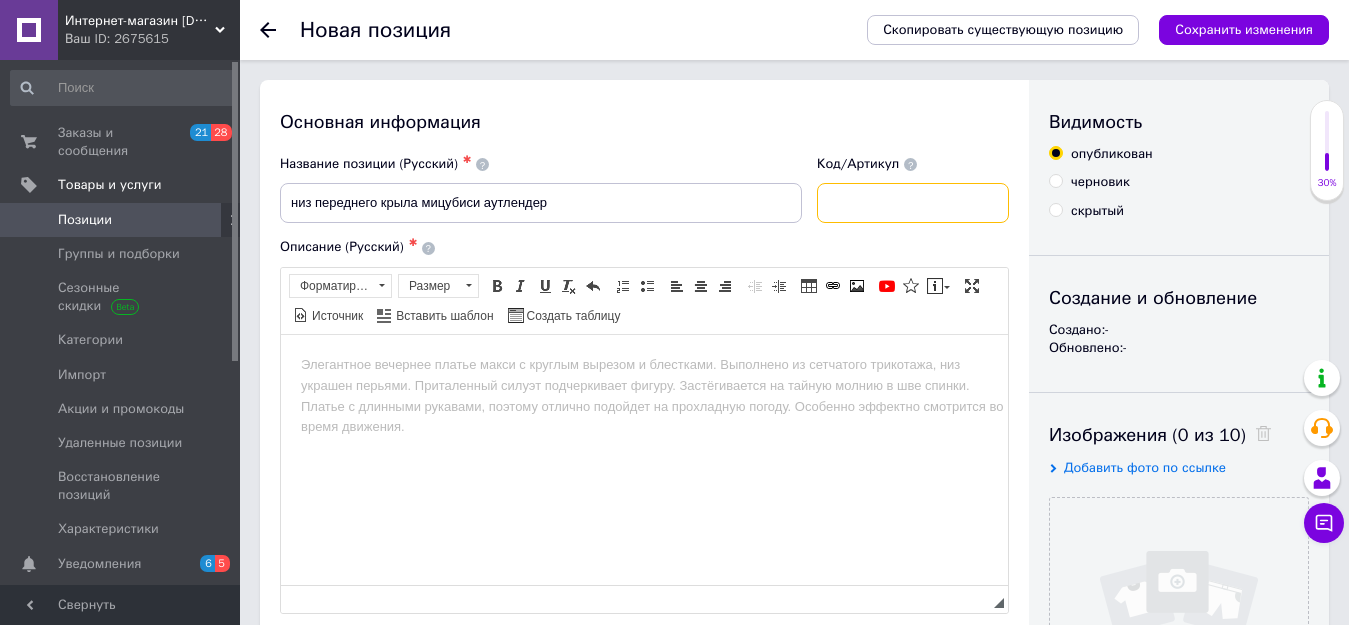 click at bounding box center (913, 203) 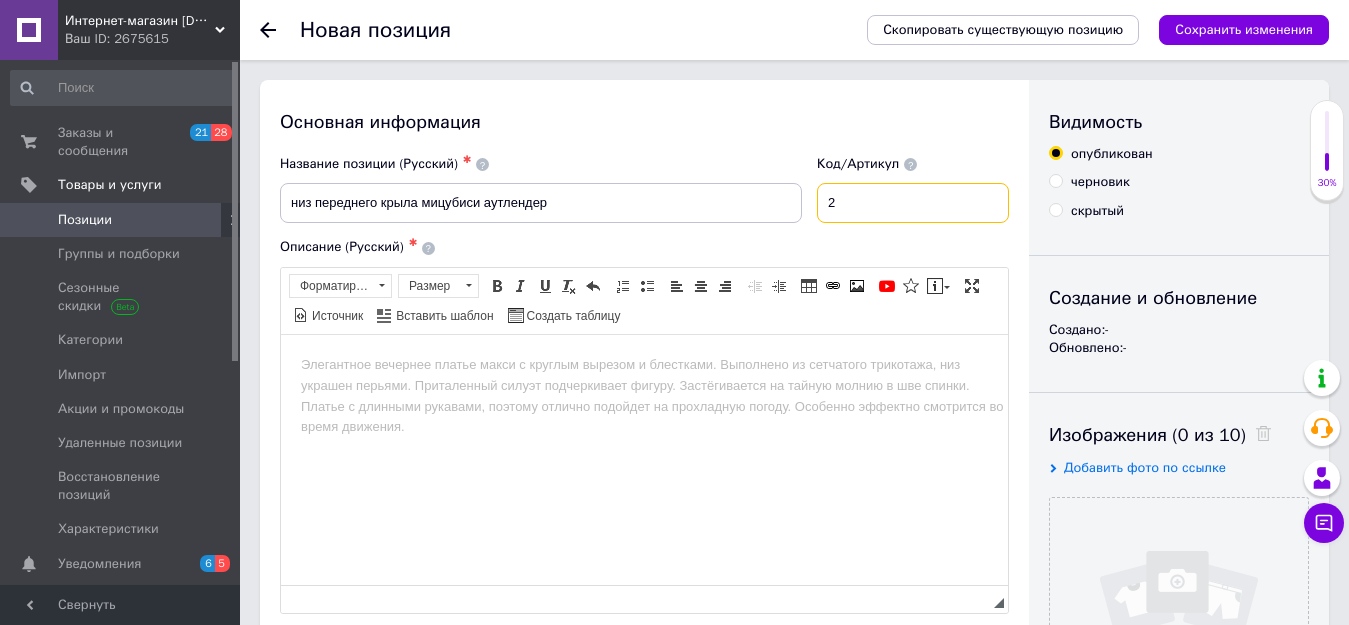 type on "2" 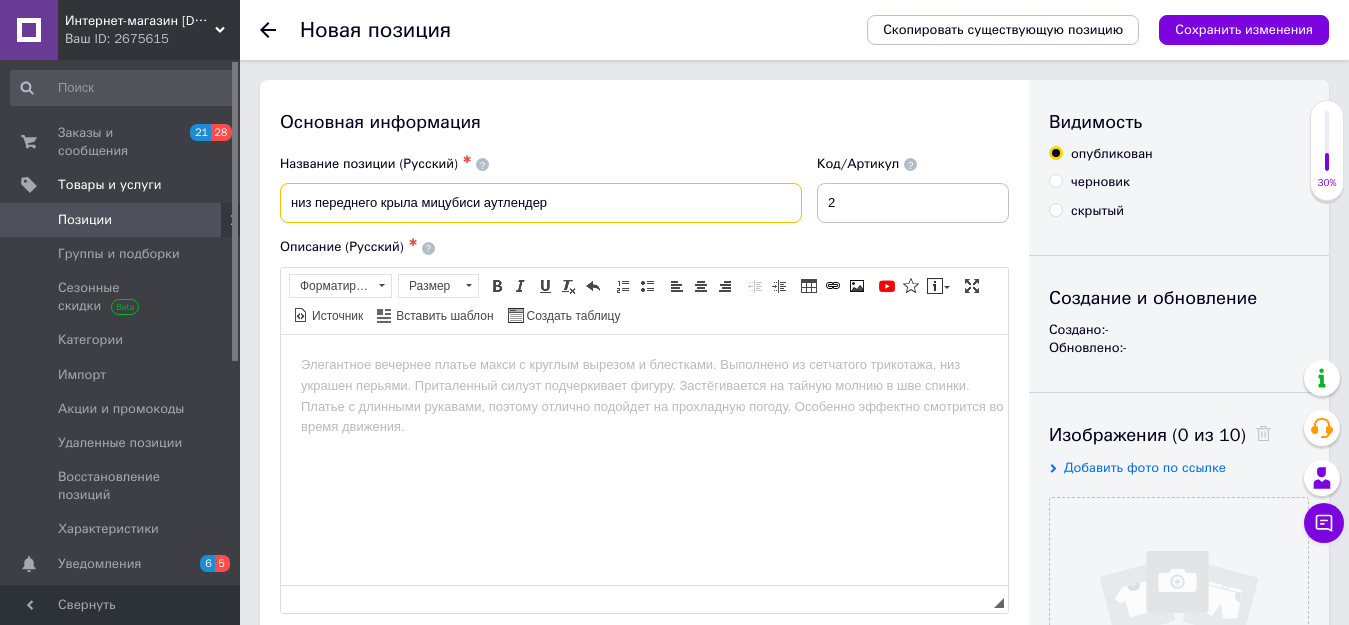 click on "низ переднего крыла мицубиси аутлендер" at bounding box center [541, 203] 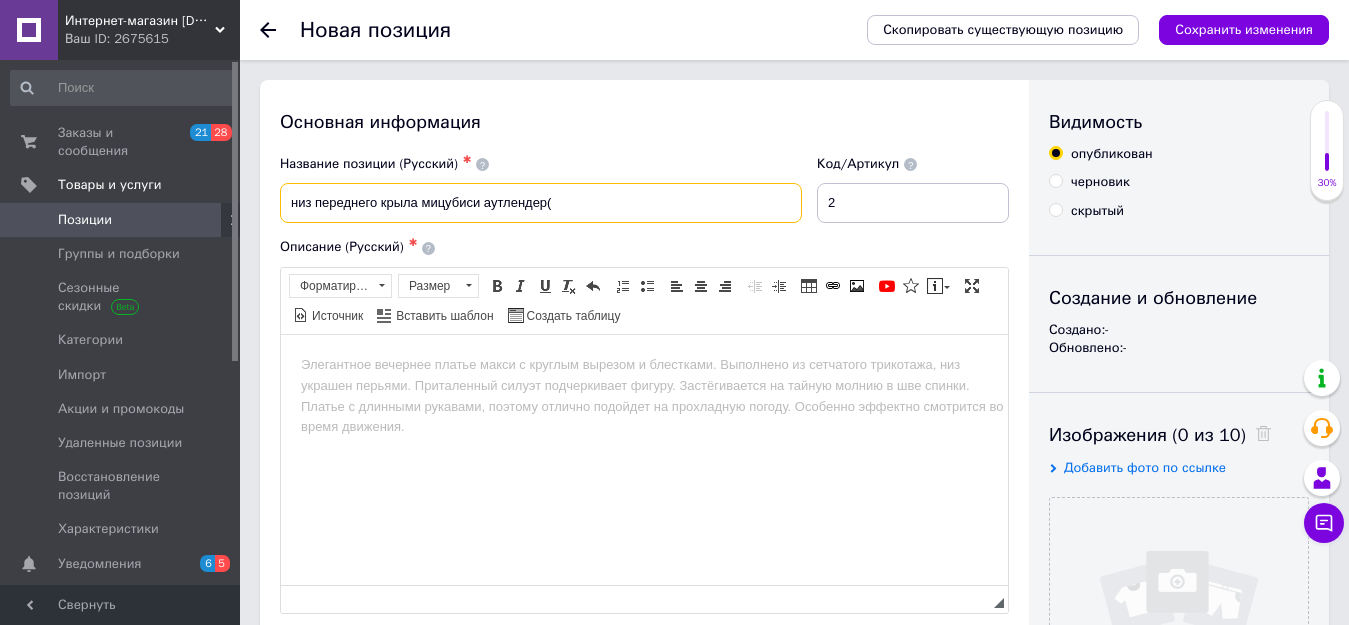 click on "низ переднего крыла мицубиси аутлендер(" at bounding box center (541, 203) 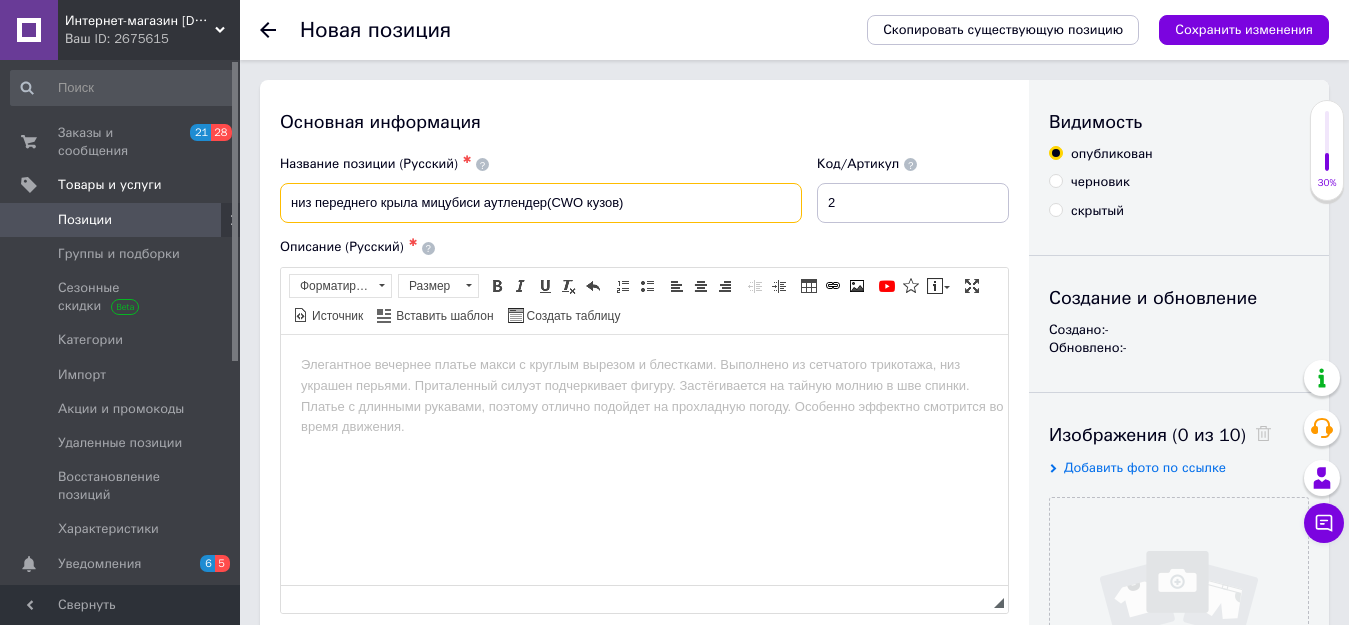 type on "низ переднего крыла мицубиси аутлендер(CWO кузов)" 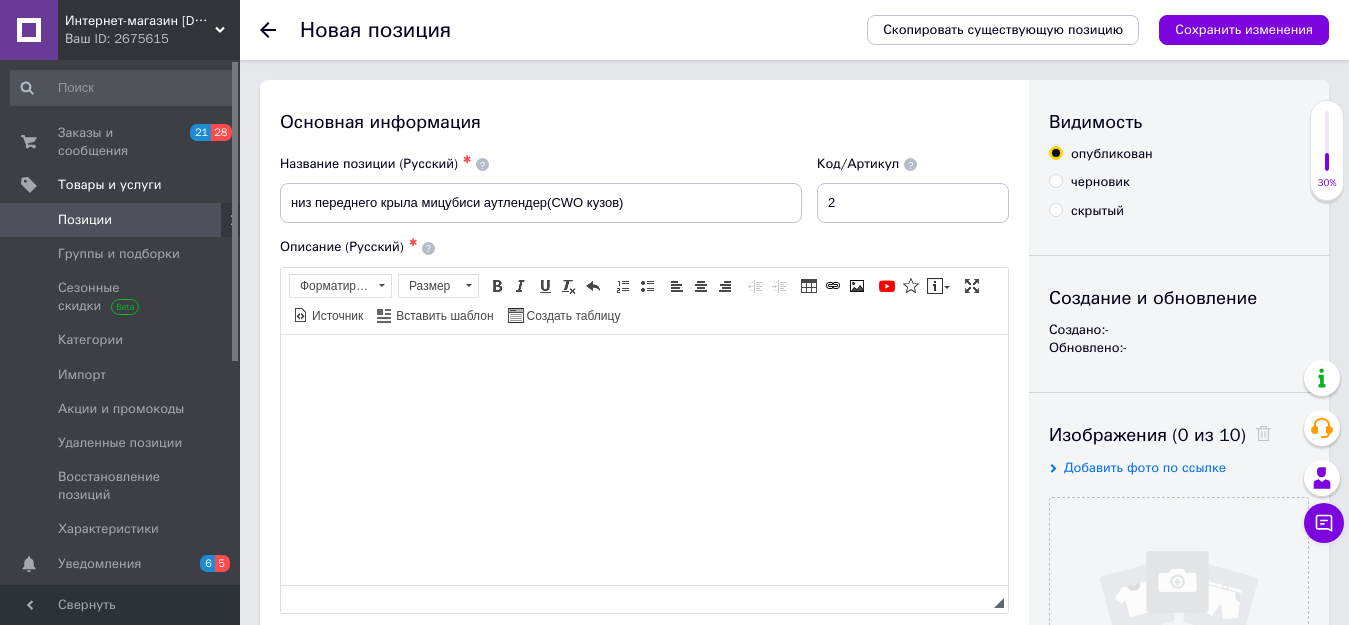 click at bounding box center (644, 364) 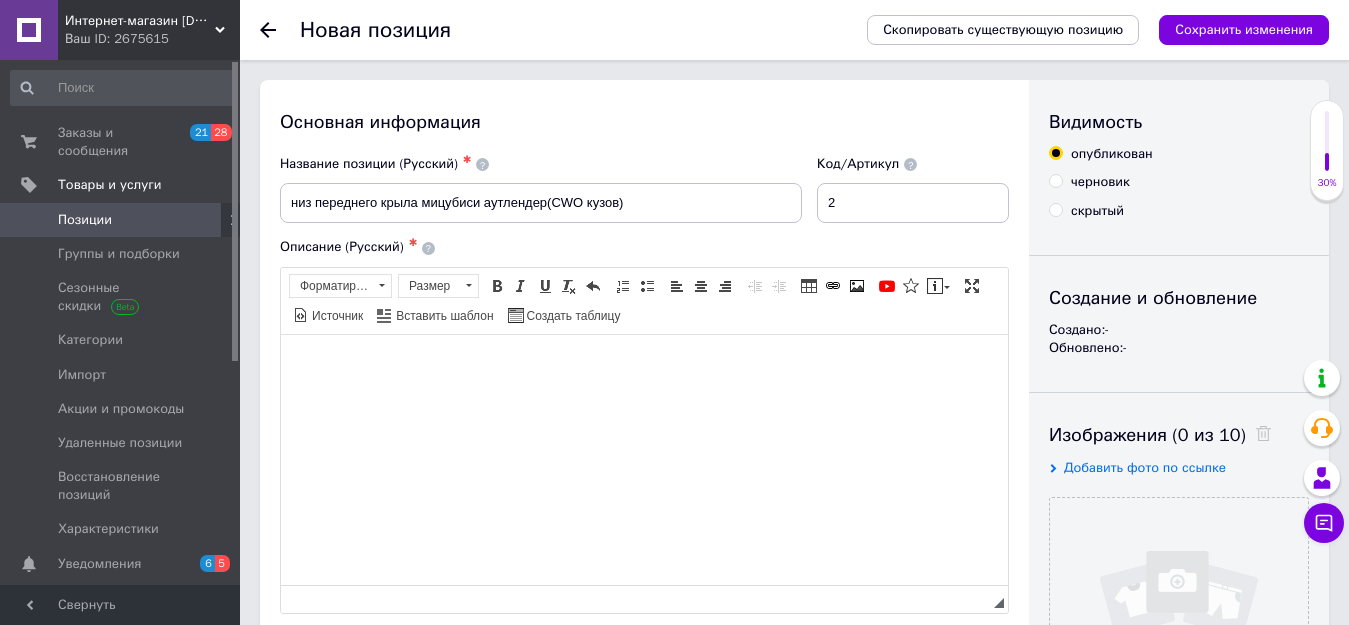 type 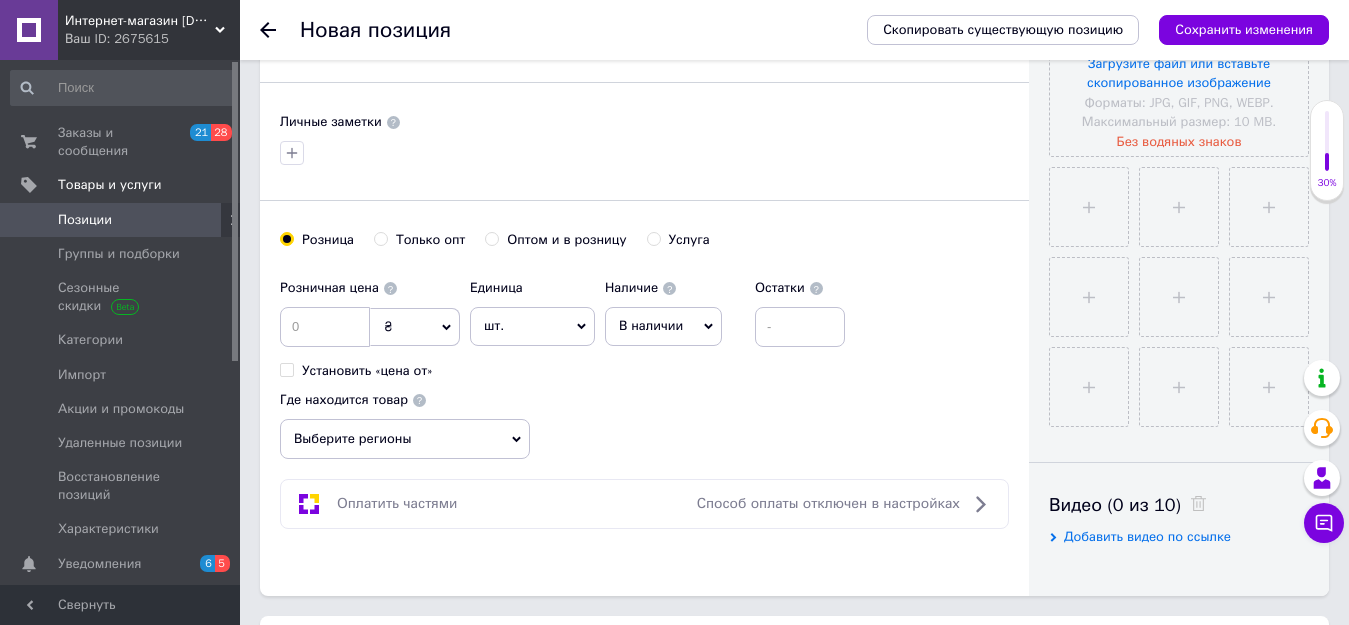 scroll, scrollTop: 653, scrollLeft: 0, axis: vertical 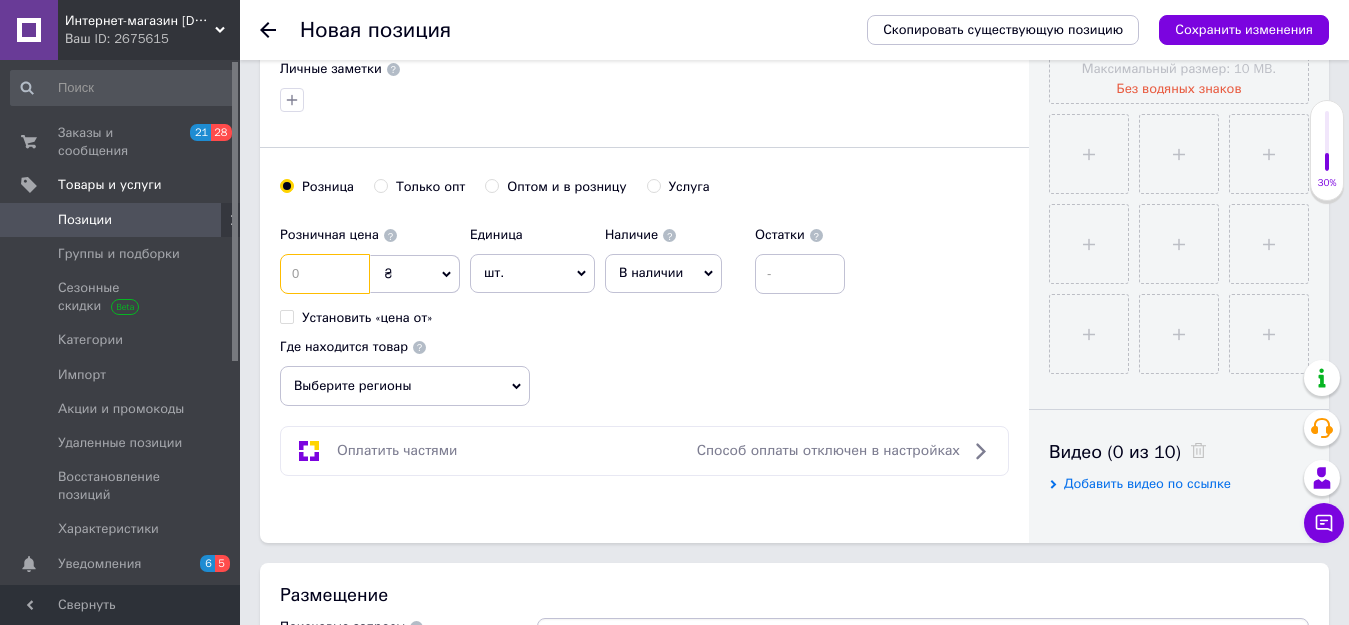 click at bounding box center (325, 274) 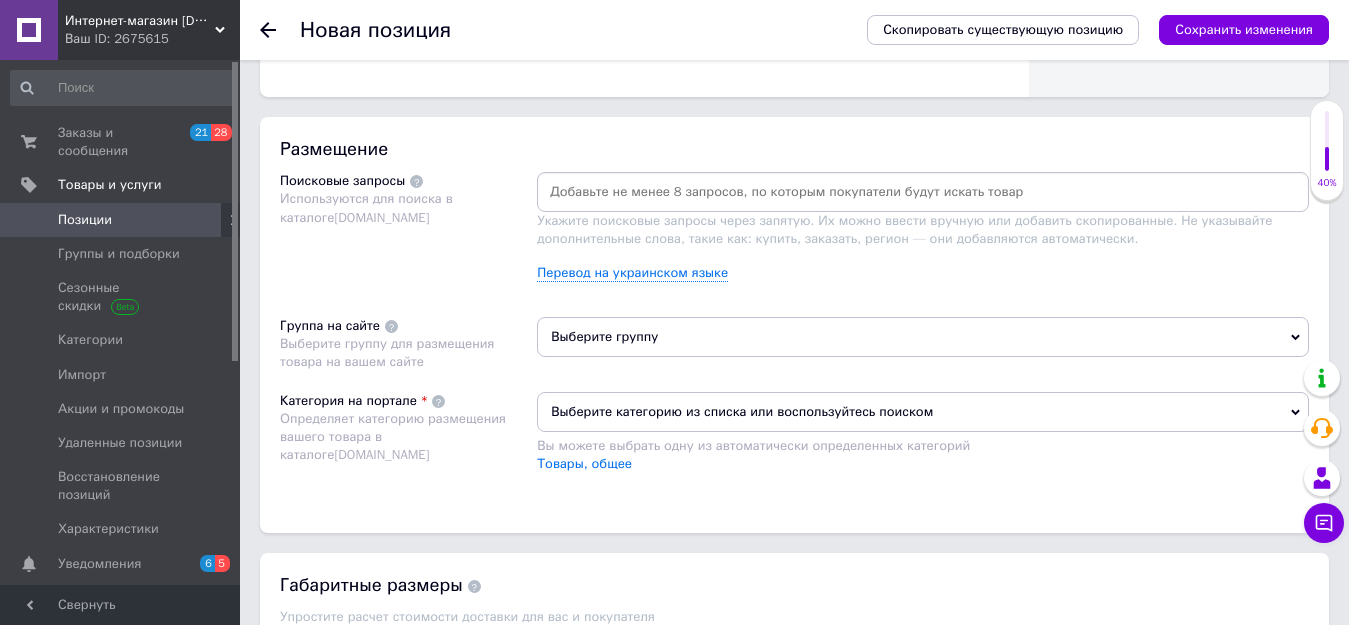 scroll, scrollTop: 1133, scrollLeft: 0, axis: vertical 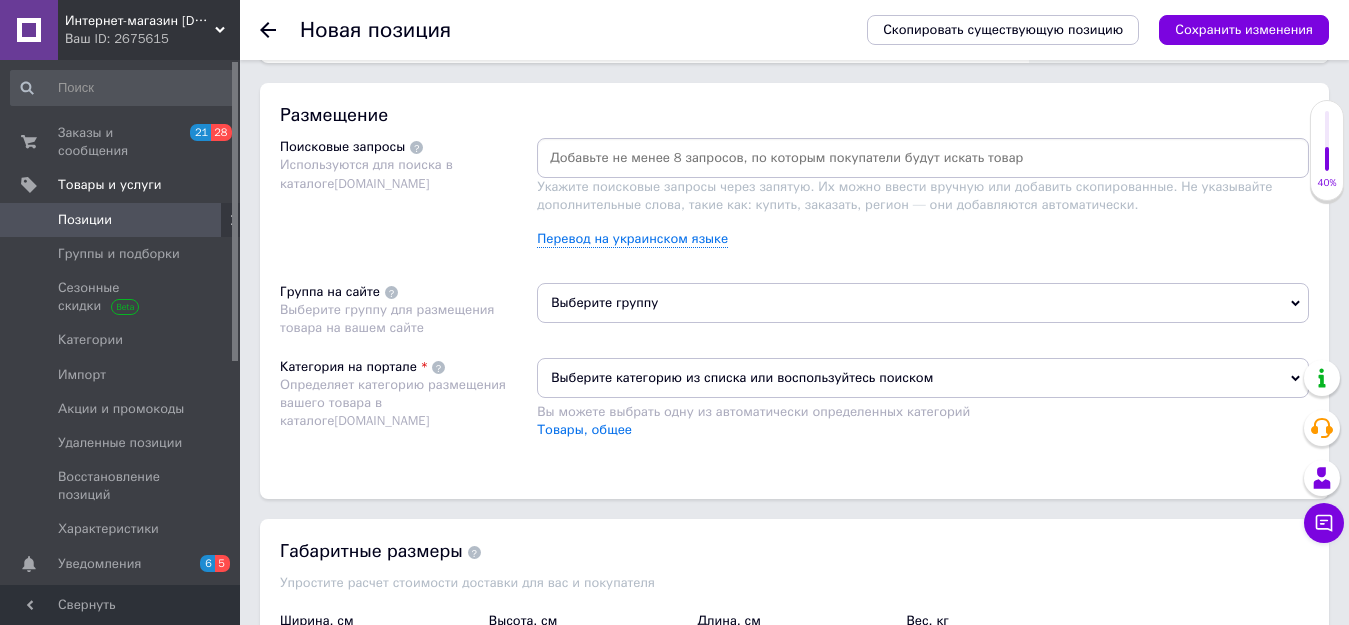 type on "1800" 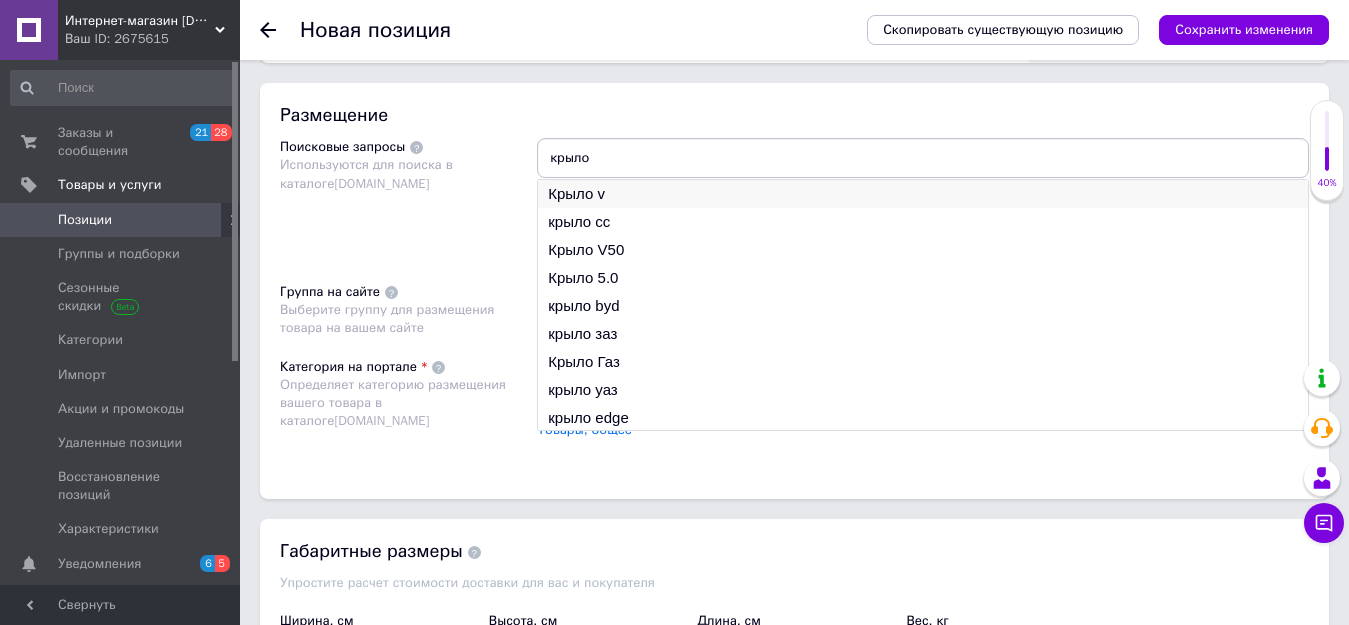 type on "крыло" 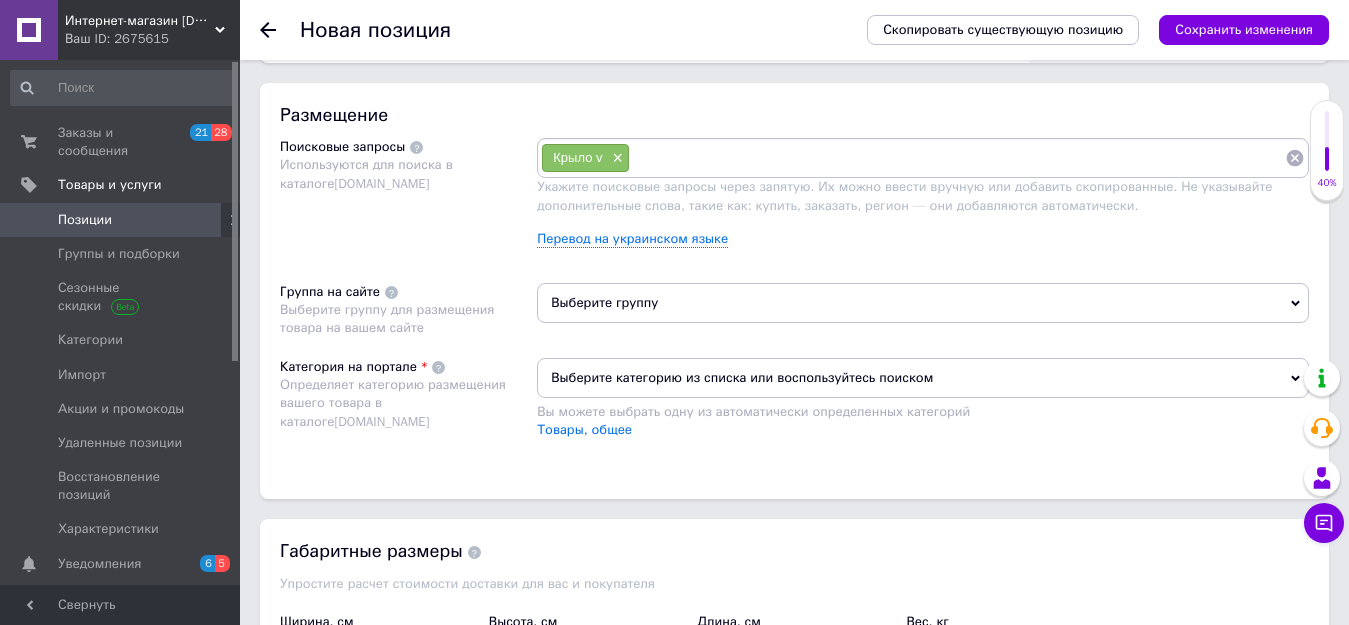 click at bounding box center (957, 158) 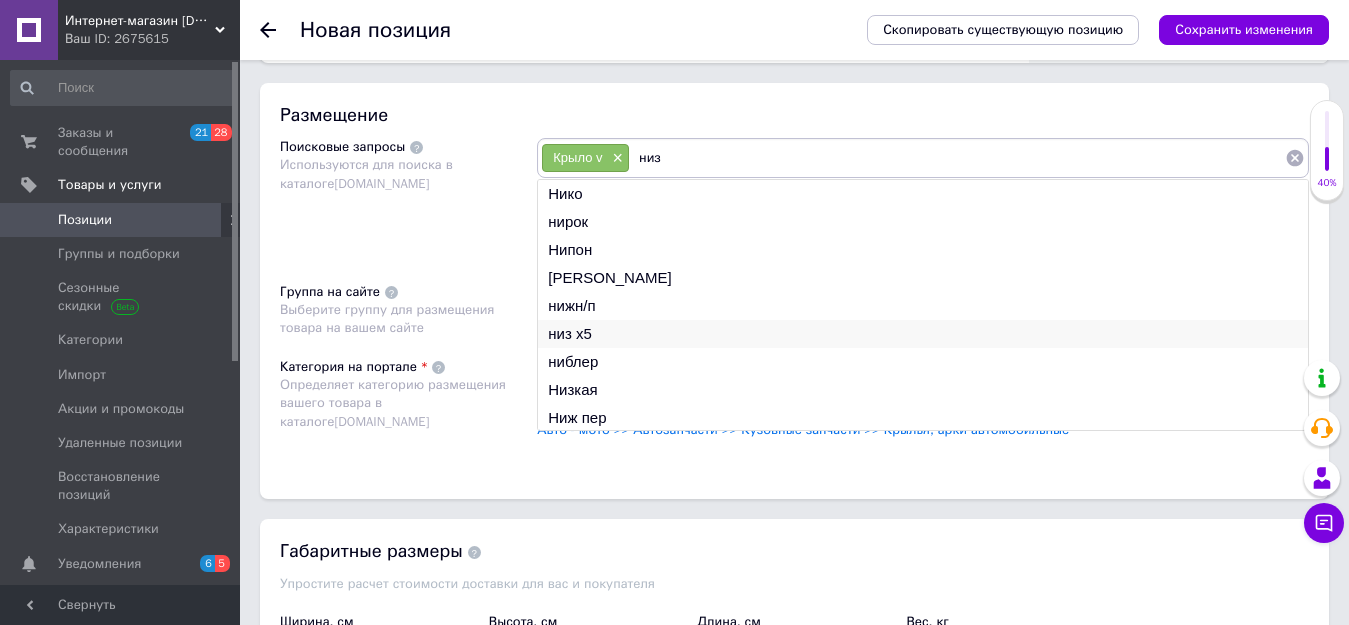 type on "низ" 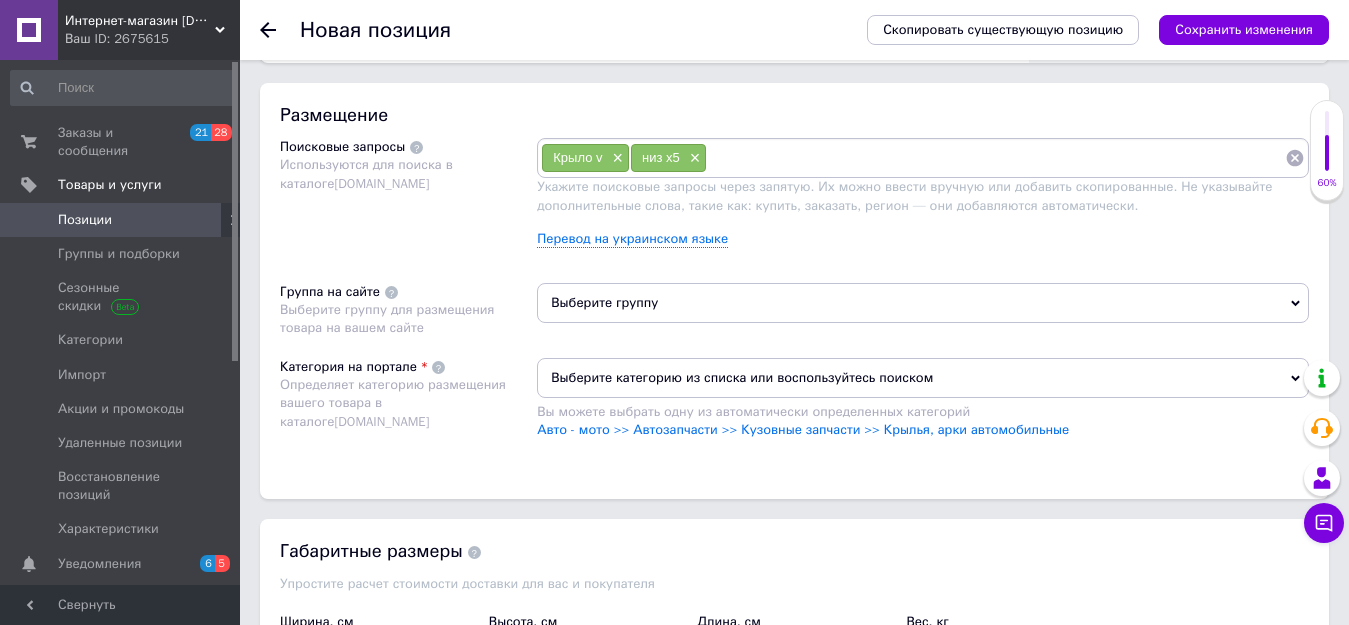 click at bounding box center [996, 158] 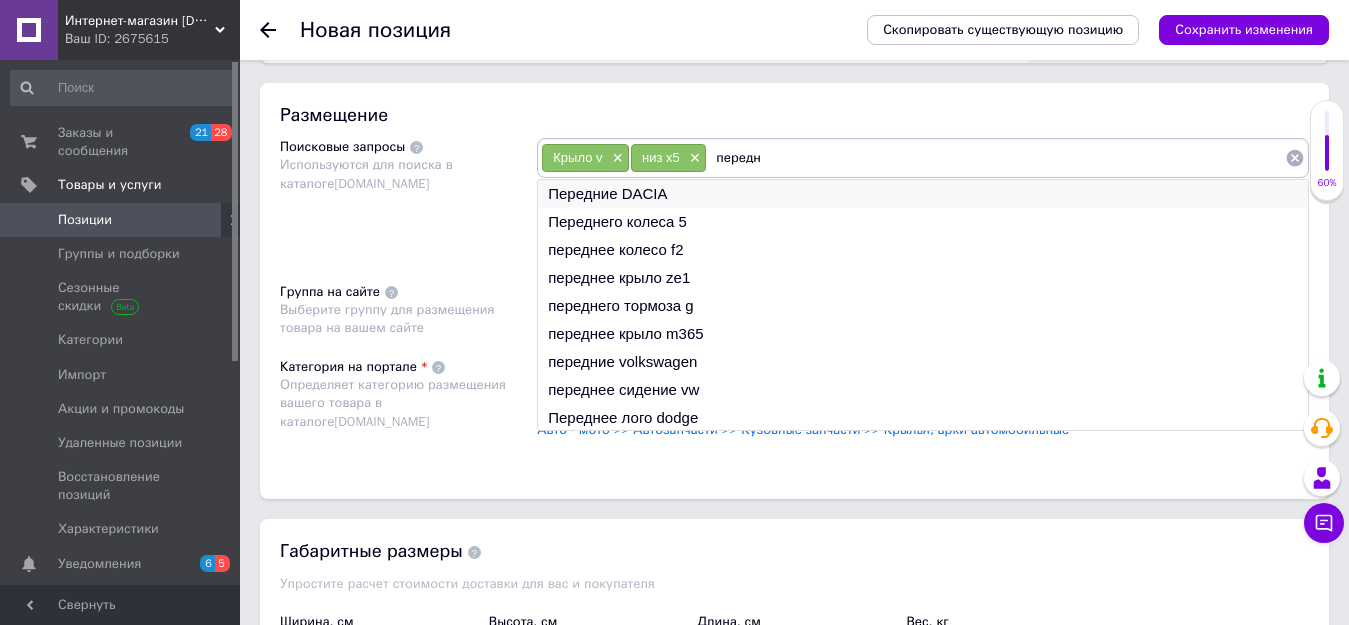 type on "передн" 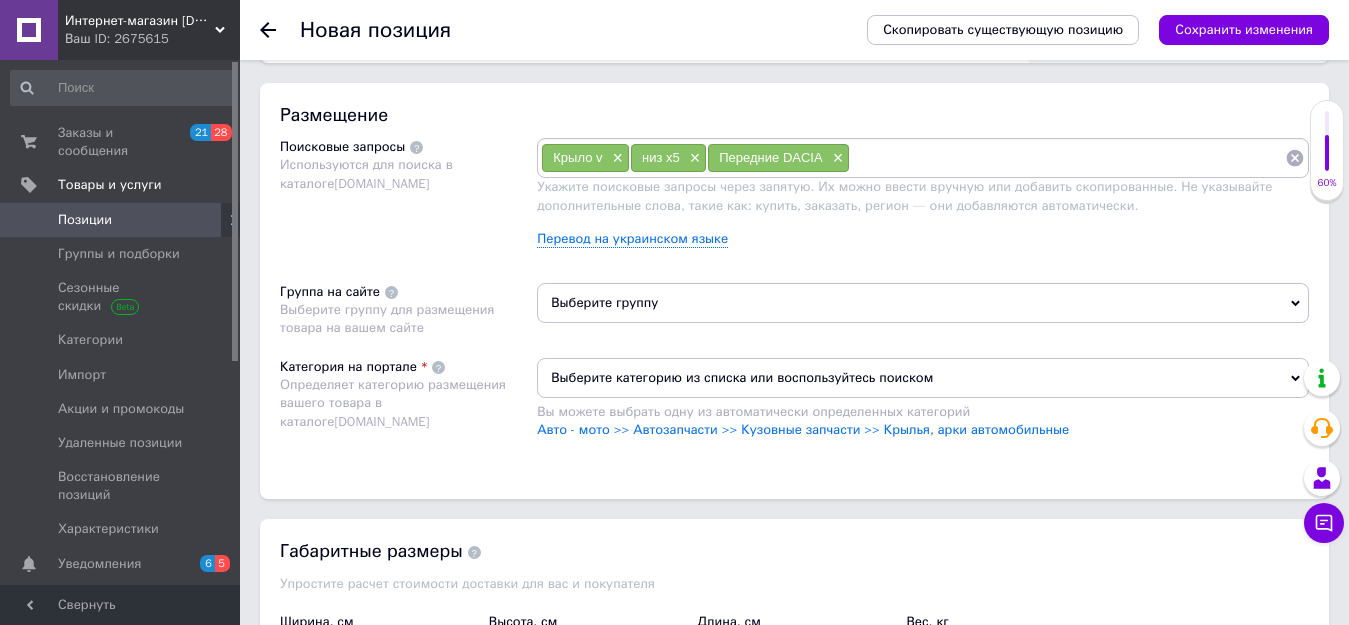 click 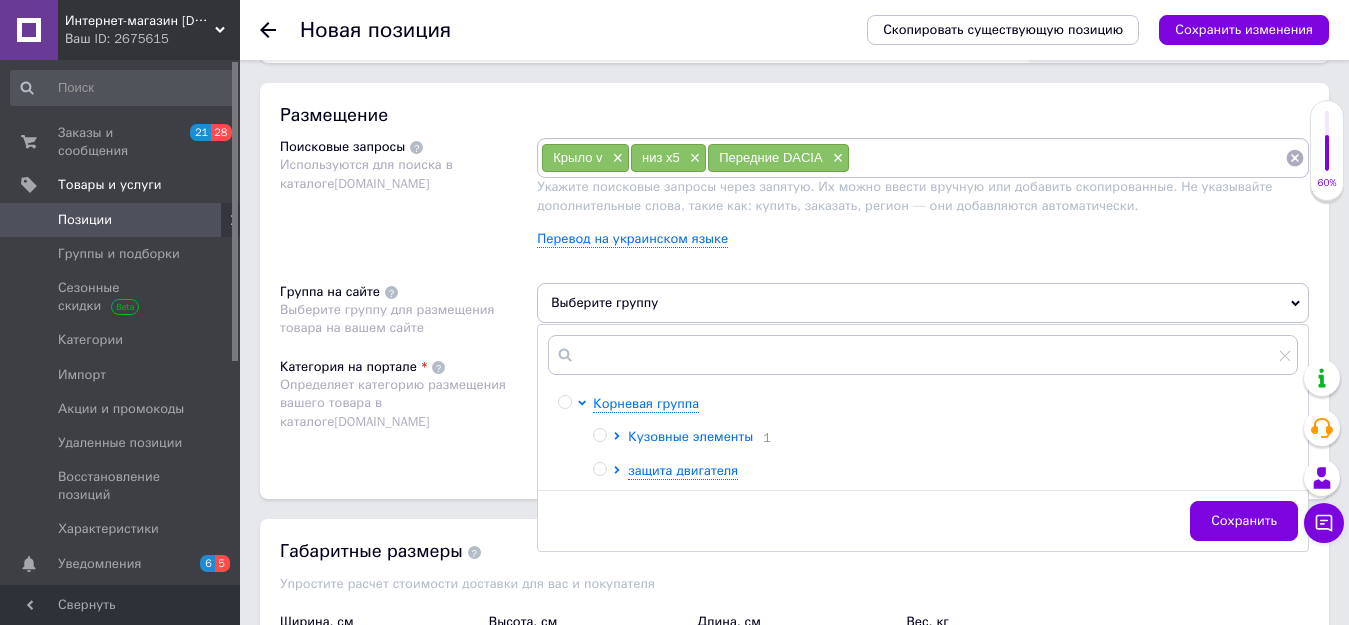 click on "Кузовные элементы" at bounding box center (690, 436) 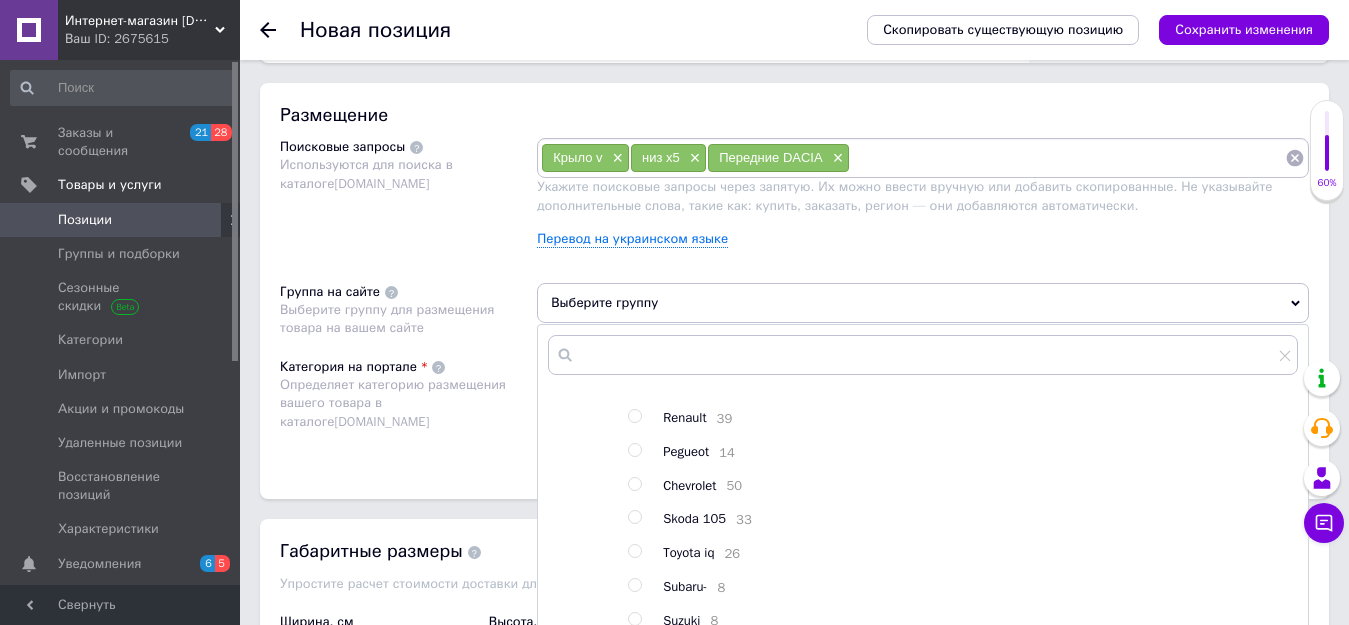 scroll, scrollTop: 411, scrollLeft: 0, axis: vertical 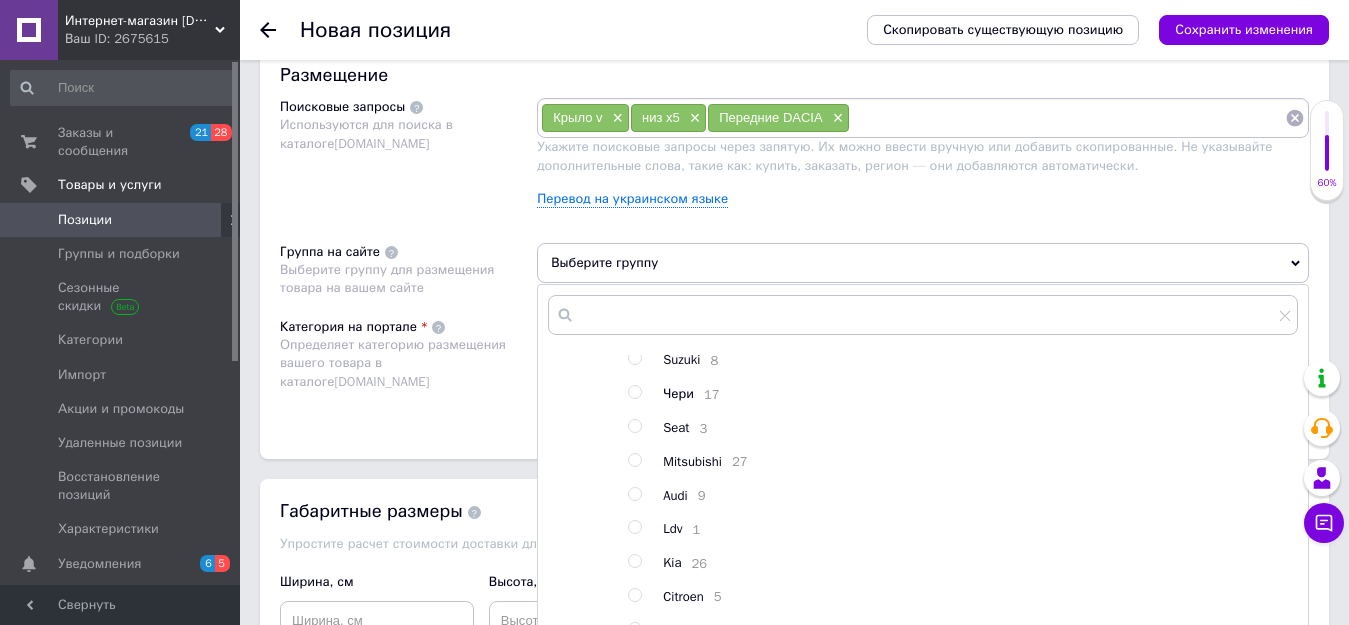 click at bounding box center (634, 460) 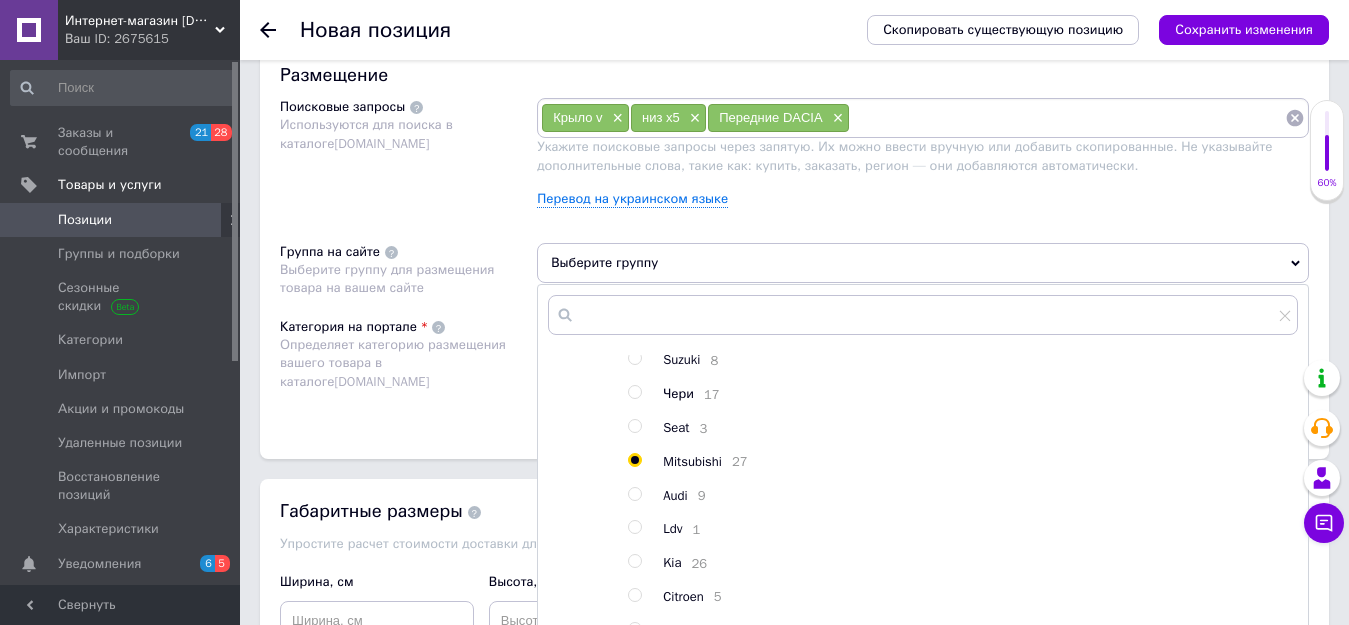 radio on "true" 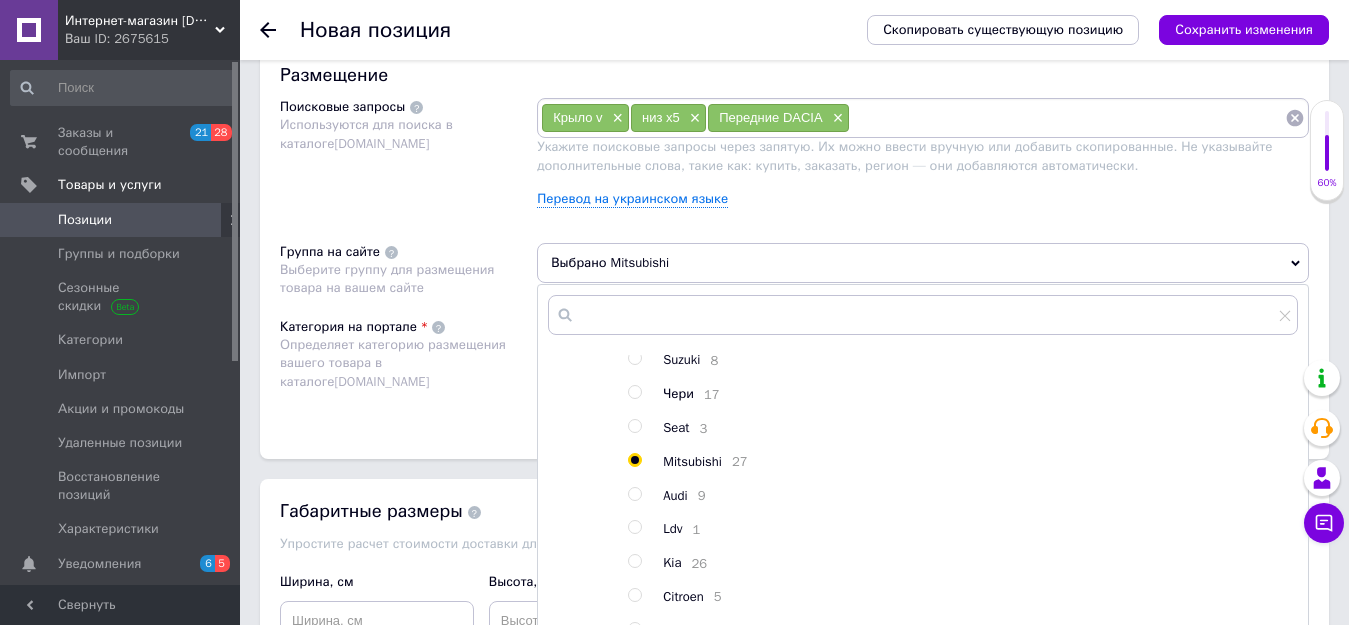 click on "Категория на портале Определяет категорию размещения вашего товара в каталоге  [DOMAIN_NAME]" at bounding box center [408, 368] 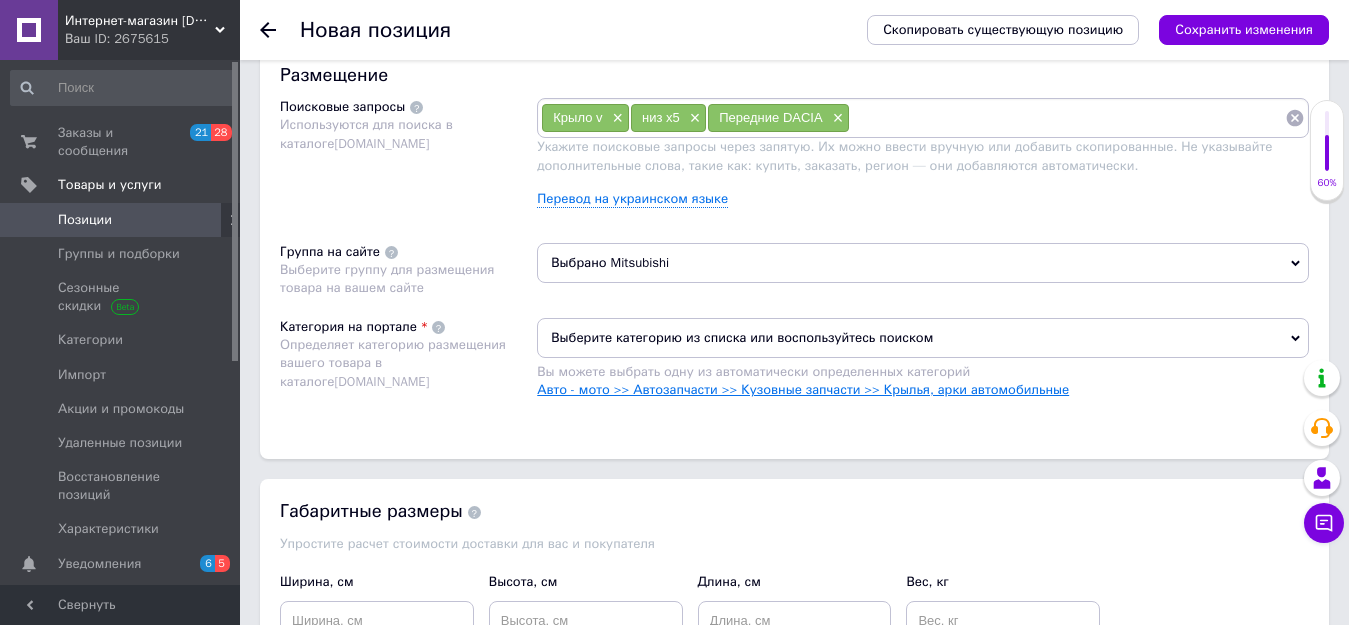 click on "Авто - мото >> Автозапчасти >> Кузовные запчасти >> Крылья, арки автомобильные" at bounding box center [803, 389] 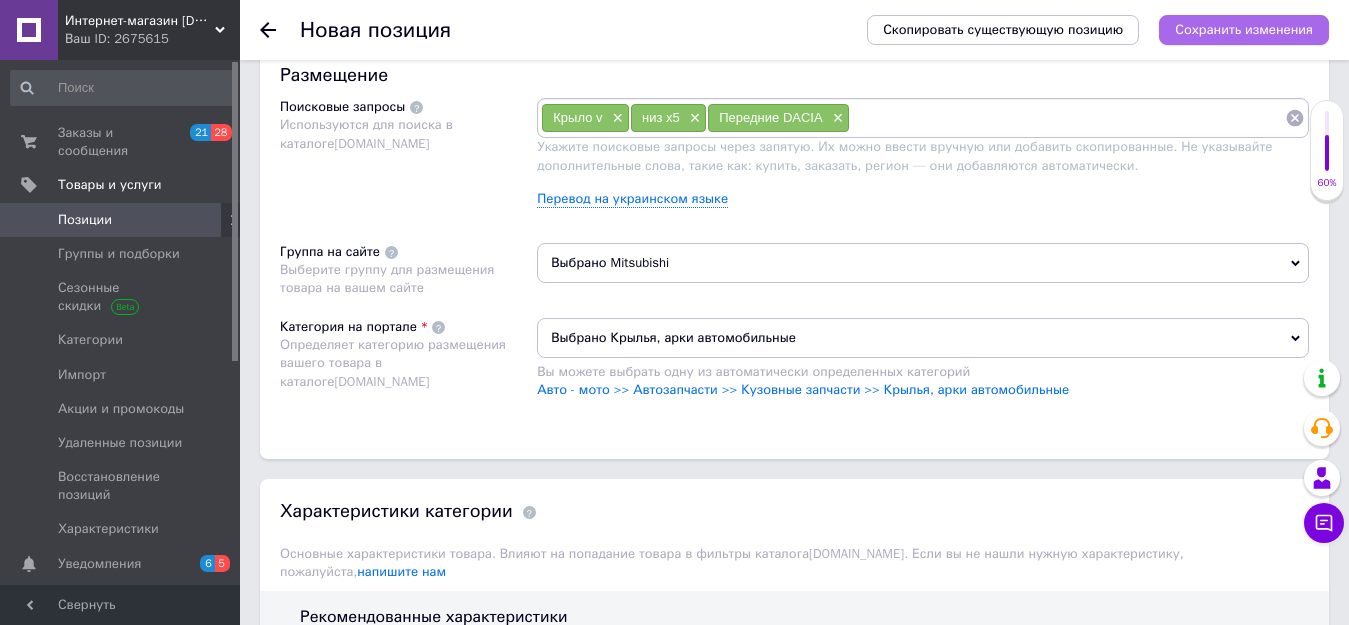 click on "Сохранить изменения" at bounding box center (1244, 29) 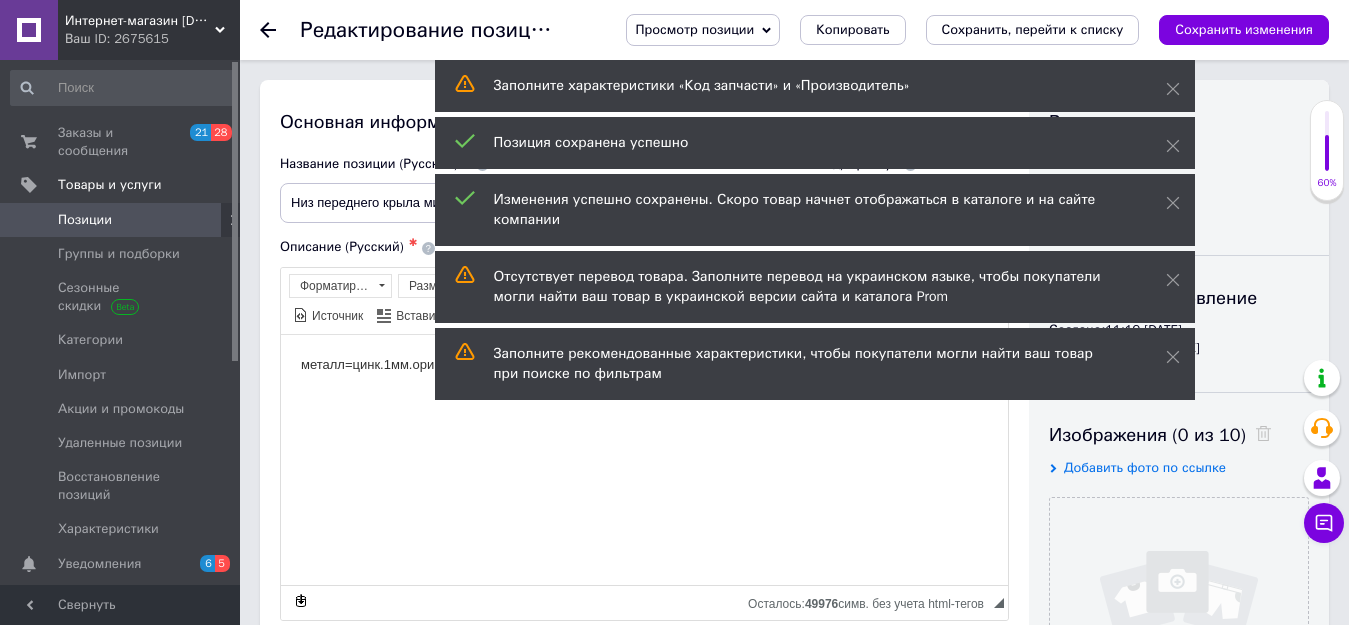 scroll, scrollTop: 0, scrollLeft: 0, axis: both 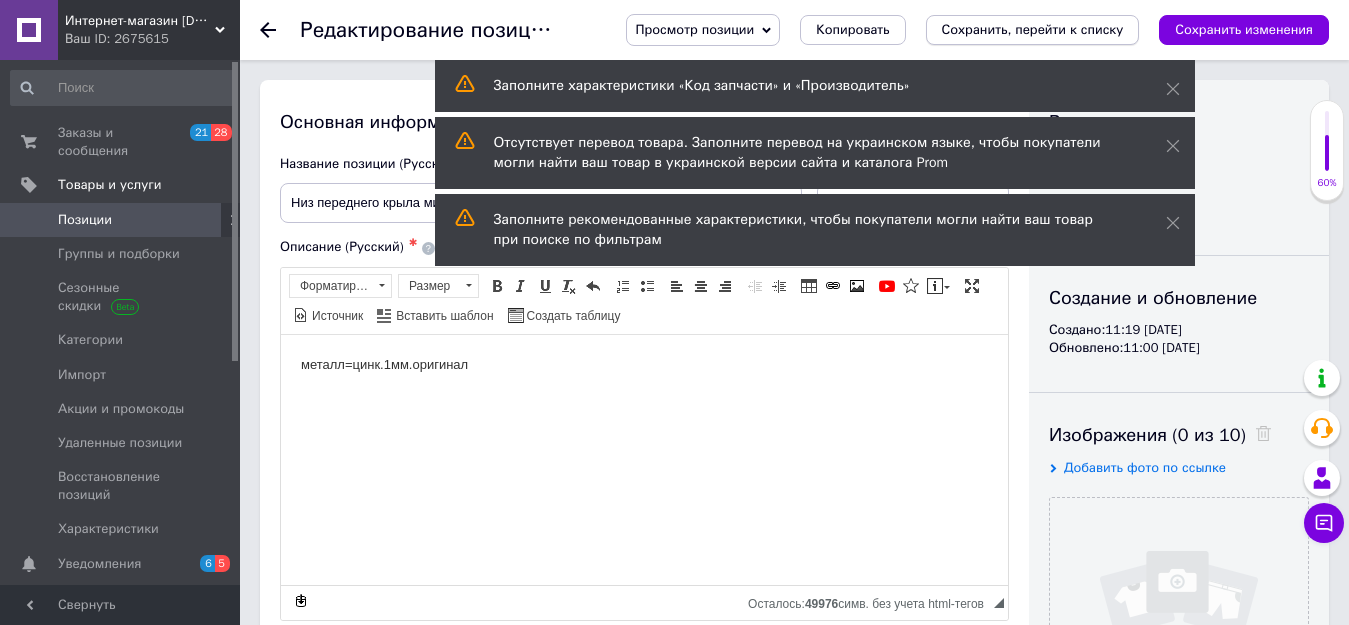 click on "Сохранить, перейти к списку" at bounding box center (1033, 29) 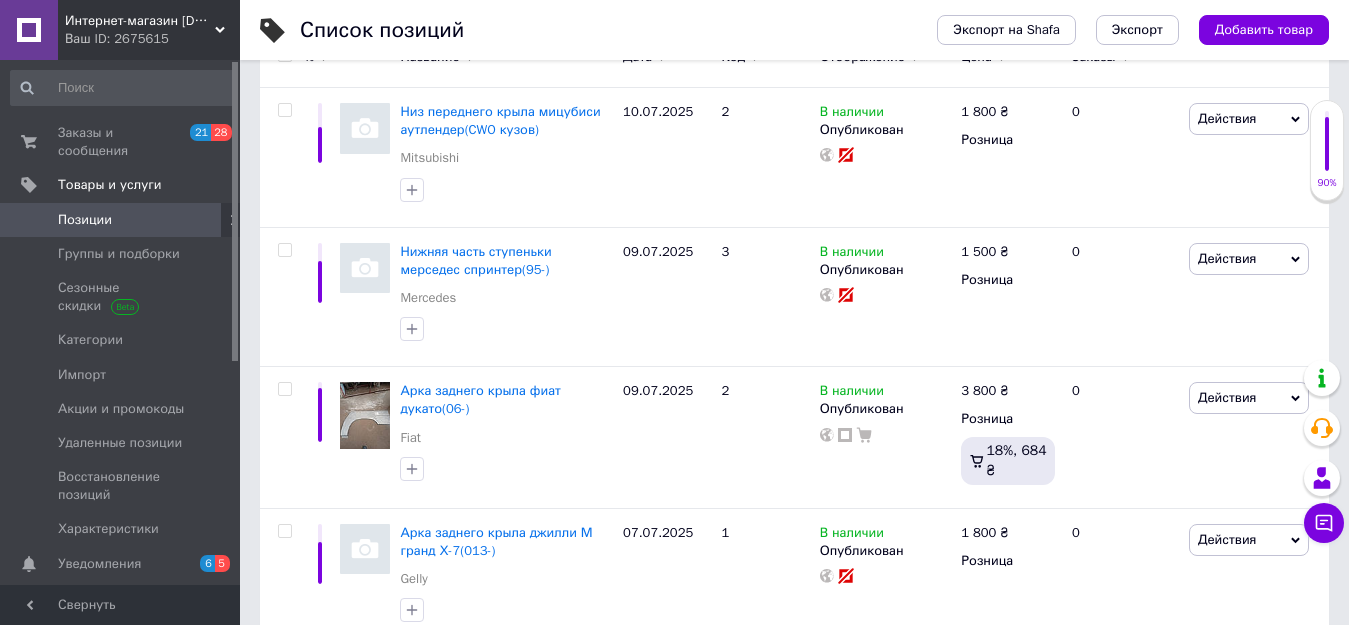 scroll, scrollTop: 320, scrollLeft: 0, axis: vertical 